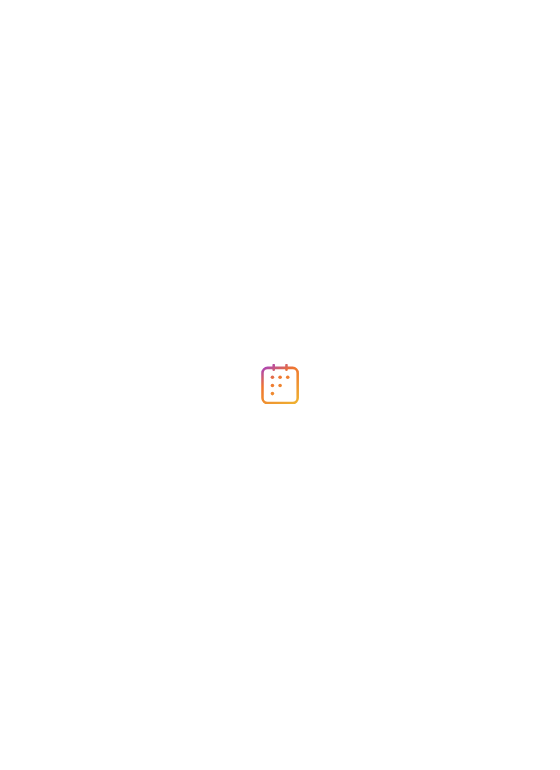 scroll, scrollTop: 0, scrollLeft: 0, axis: both 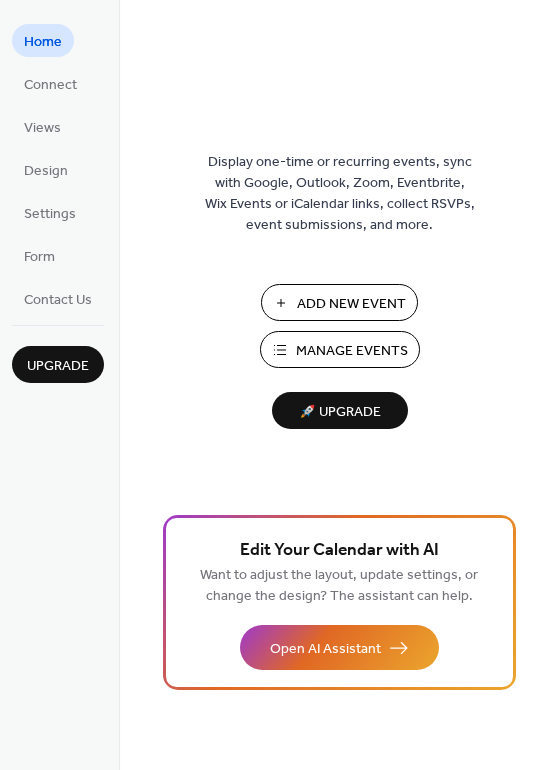 click on "Manage Events" at bounding box center [352, 351] 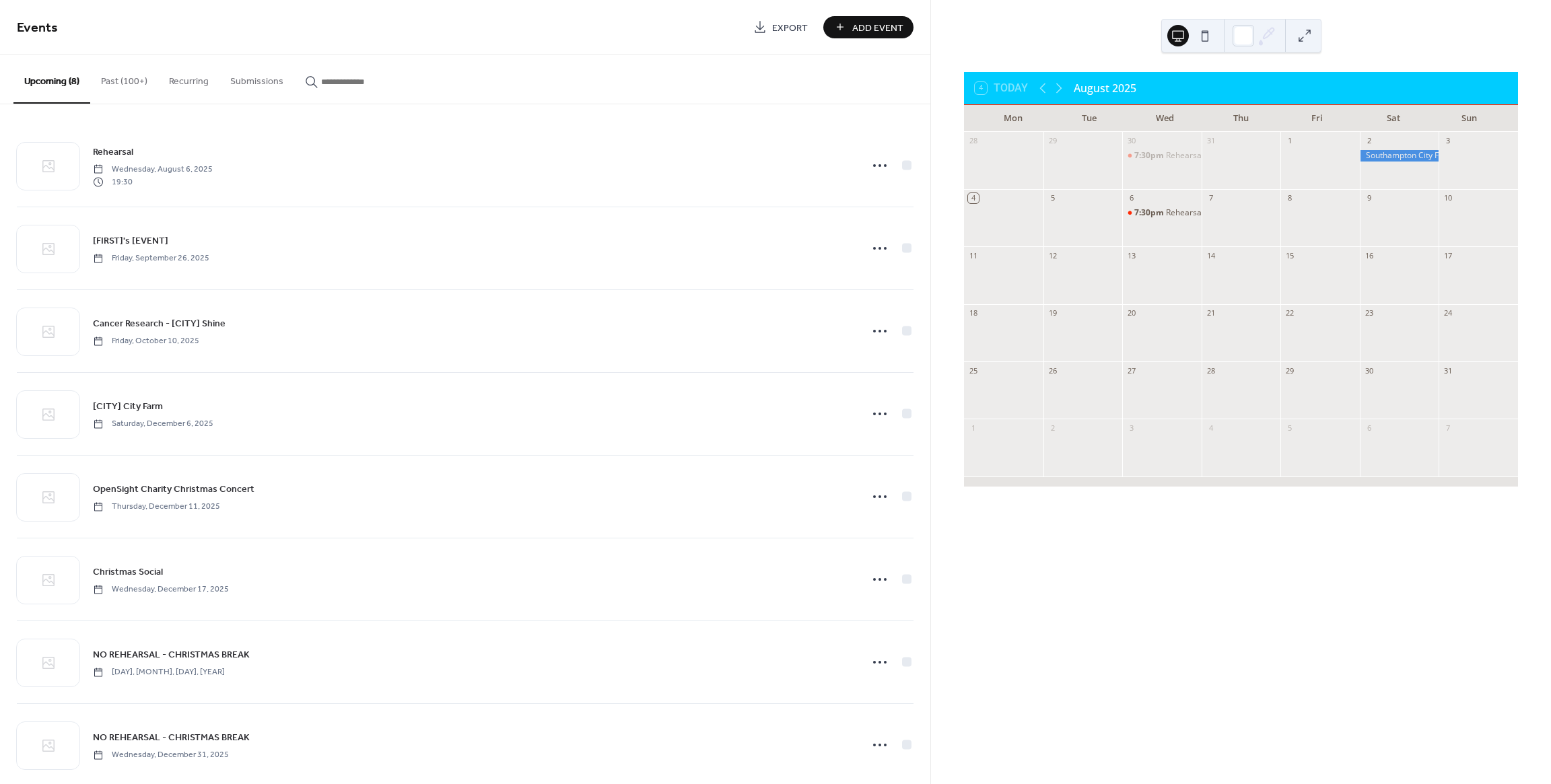 scroll, scrollTop: 0, scrollLeft: 0, axis: both 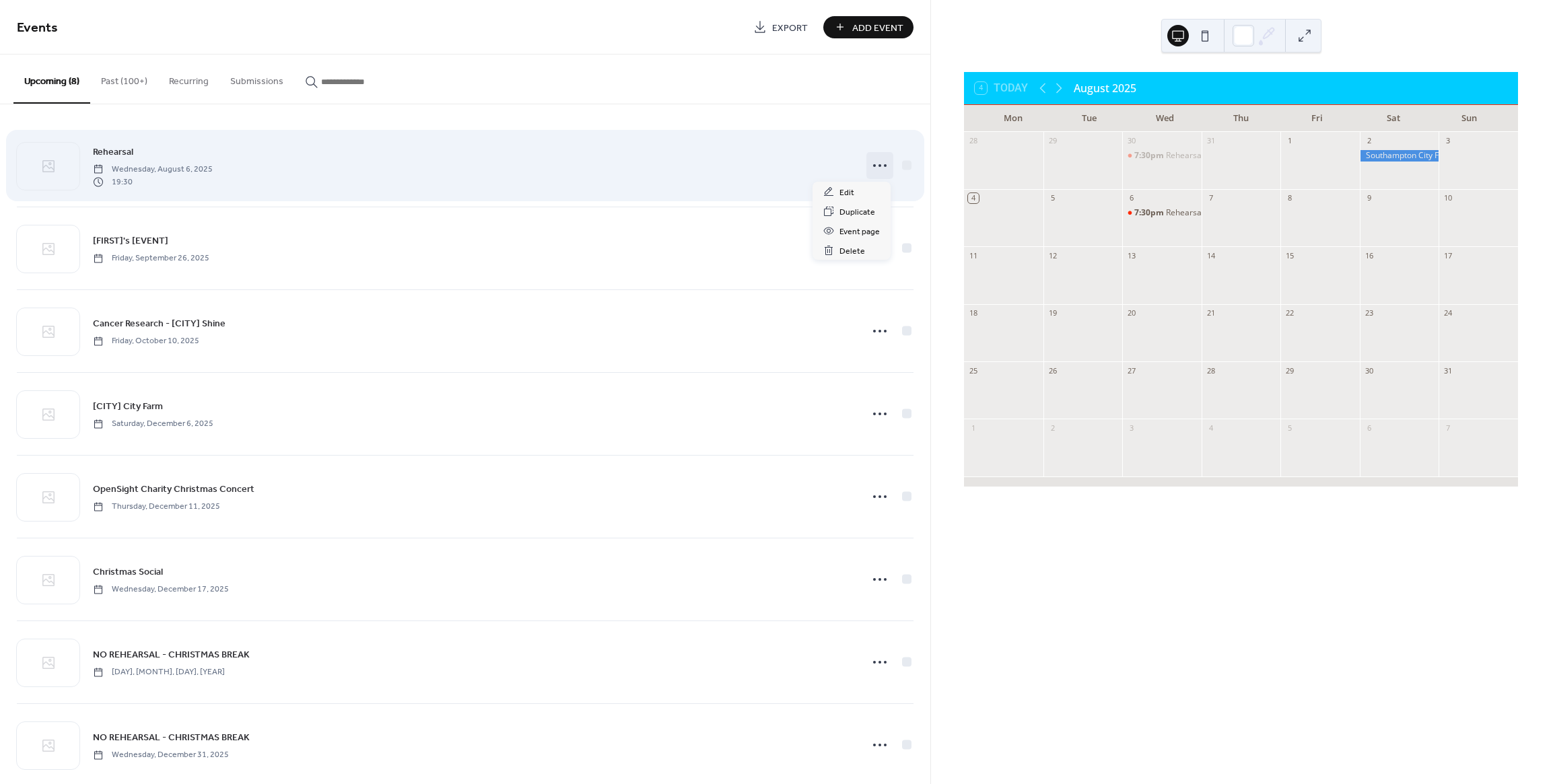 click 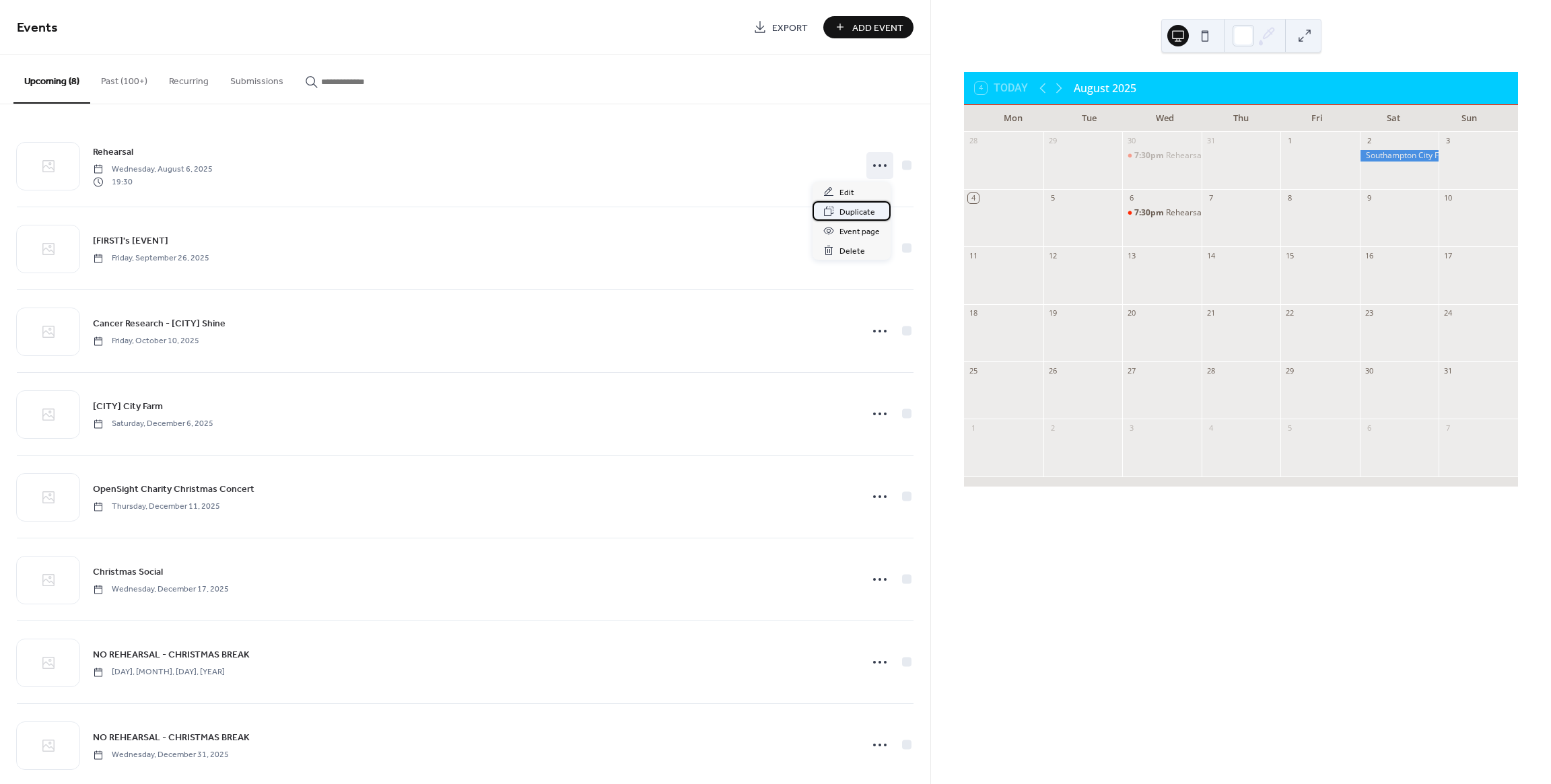 click on "Duplicate" at bounding box center (857, 212) 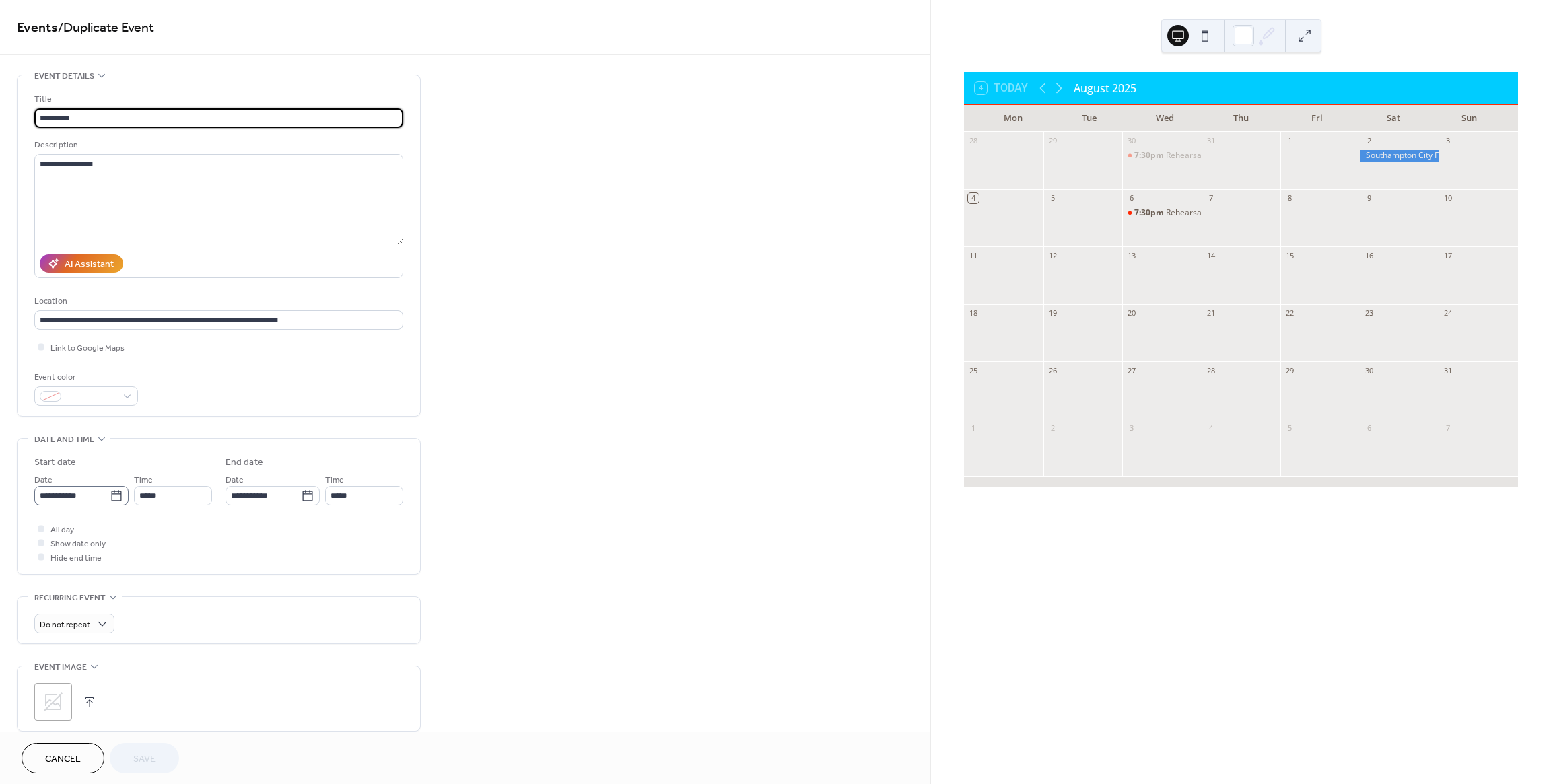 click on "**********" at bounding box center (81, 495) 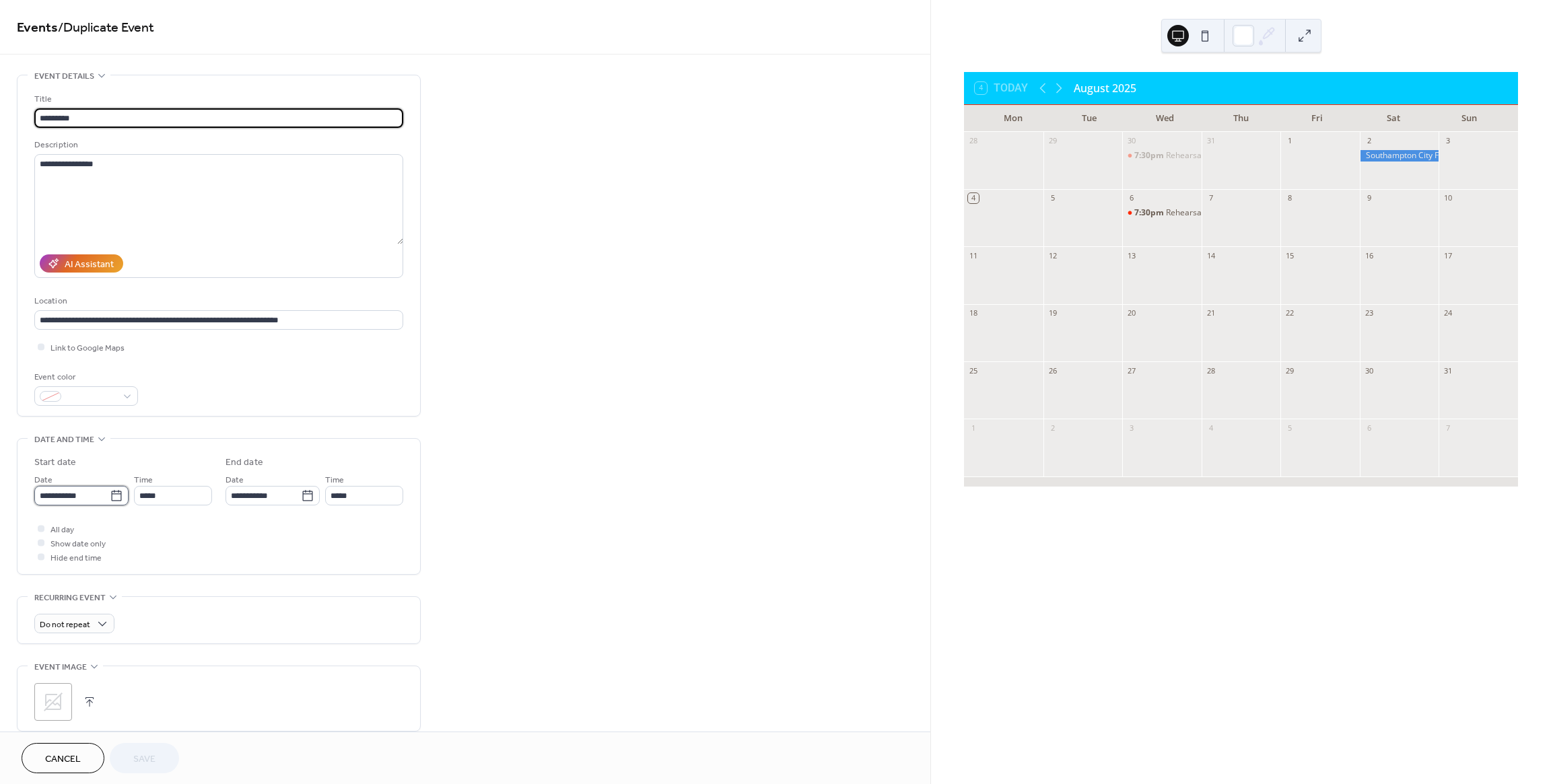 click on "**********" at bounding box center (72, 495) 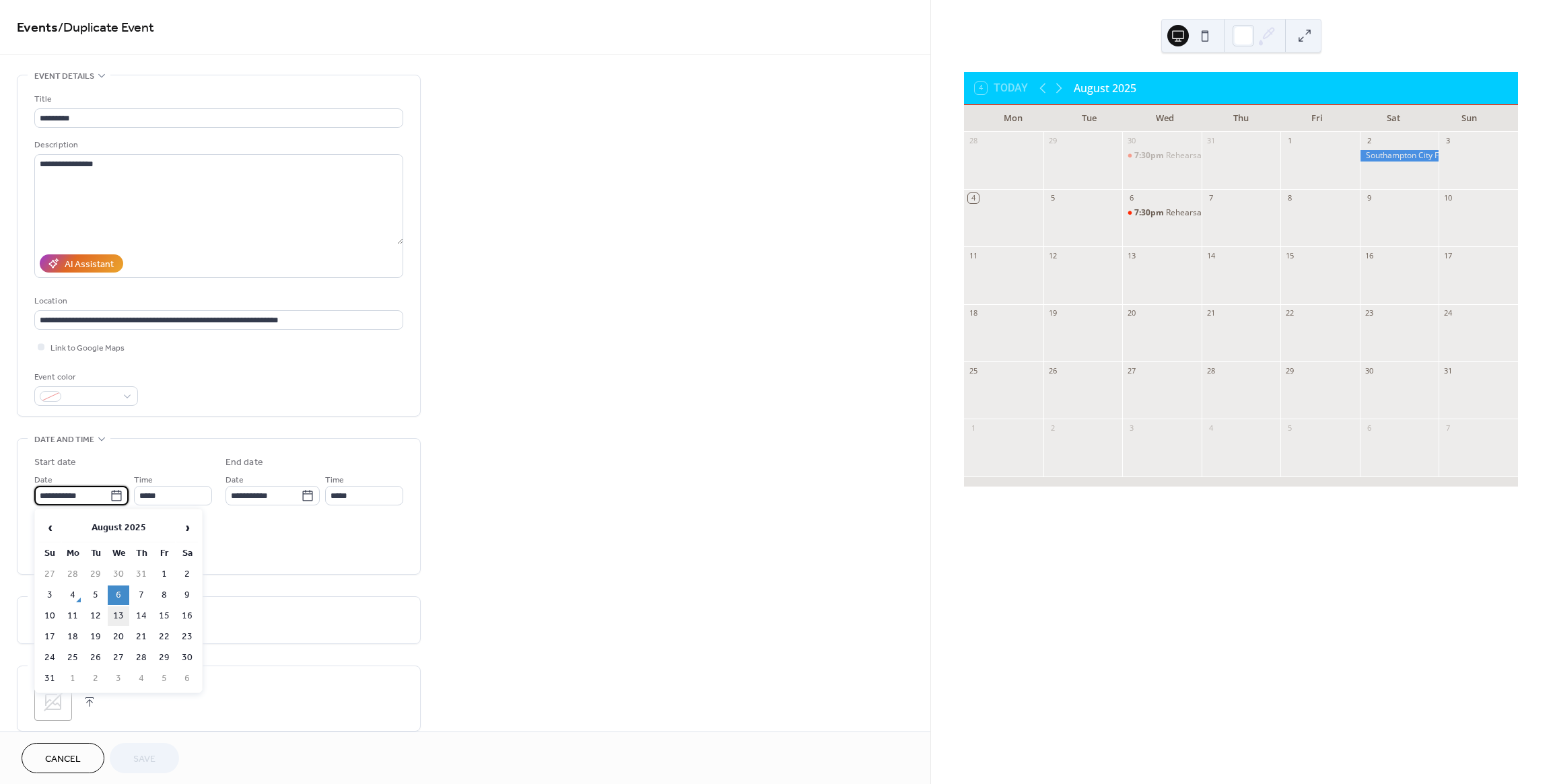 click on "13" at bounding box center [118, 616] 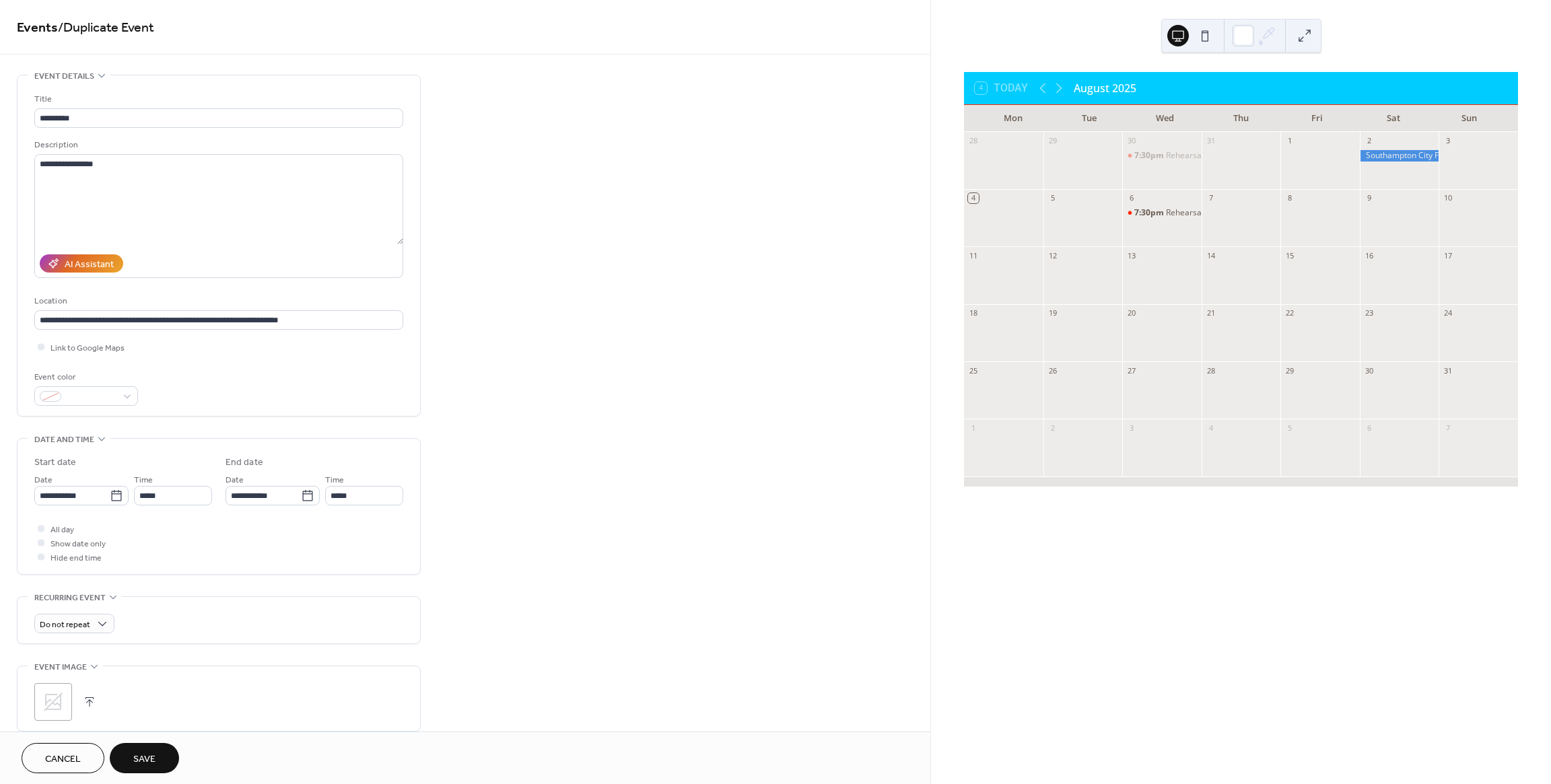 click on "Save" at bounding box center (144, 759) 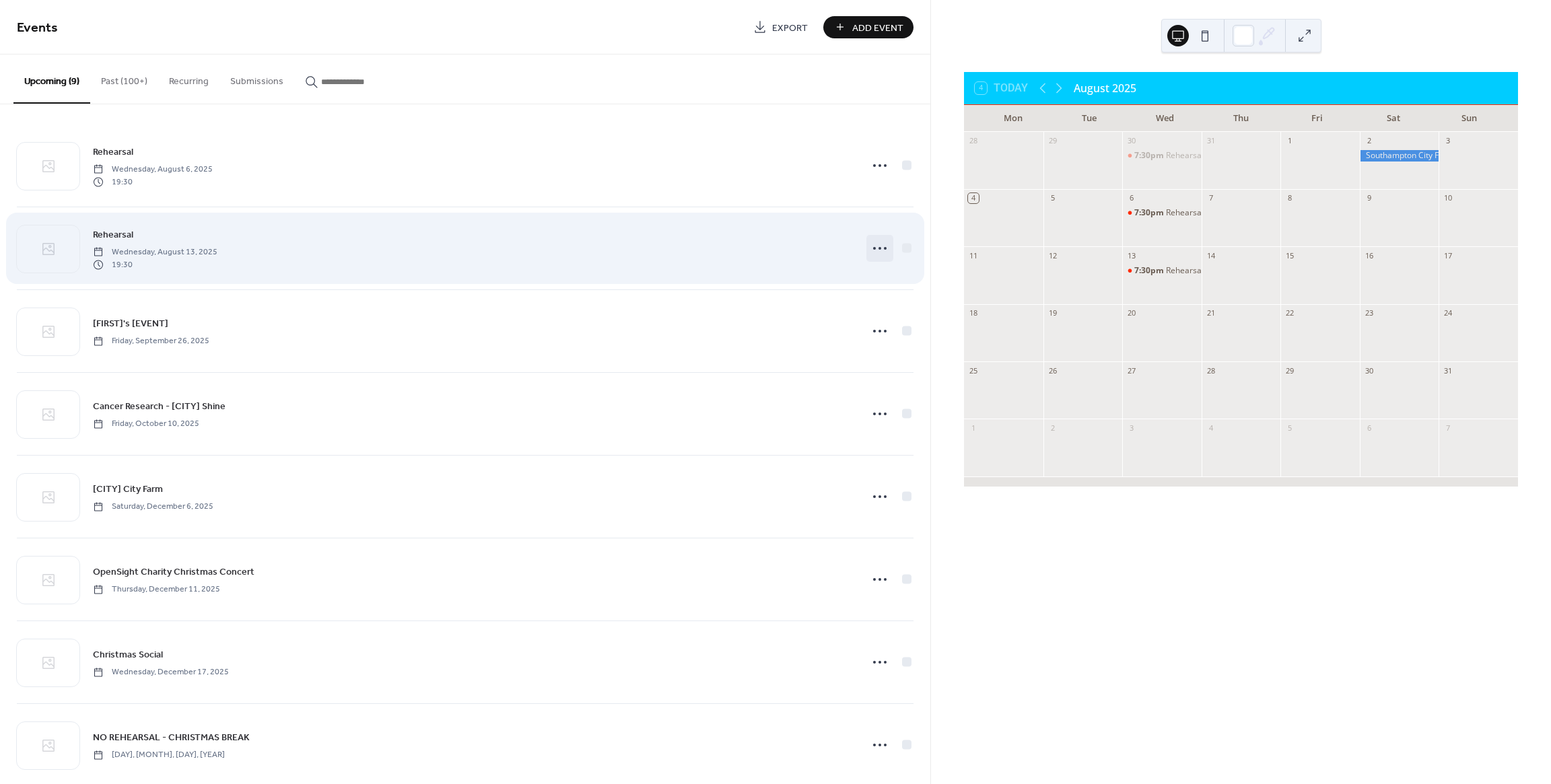 click 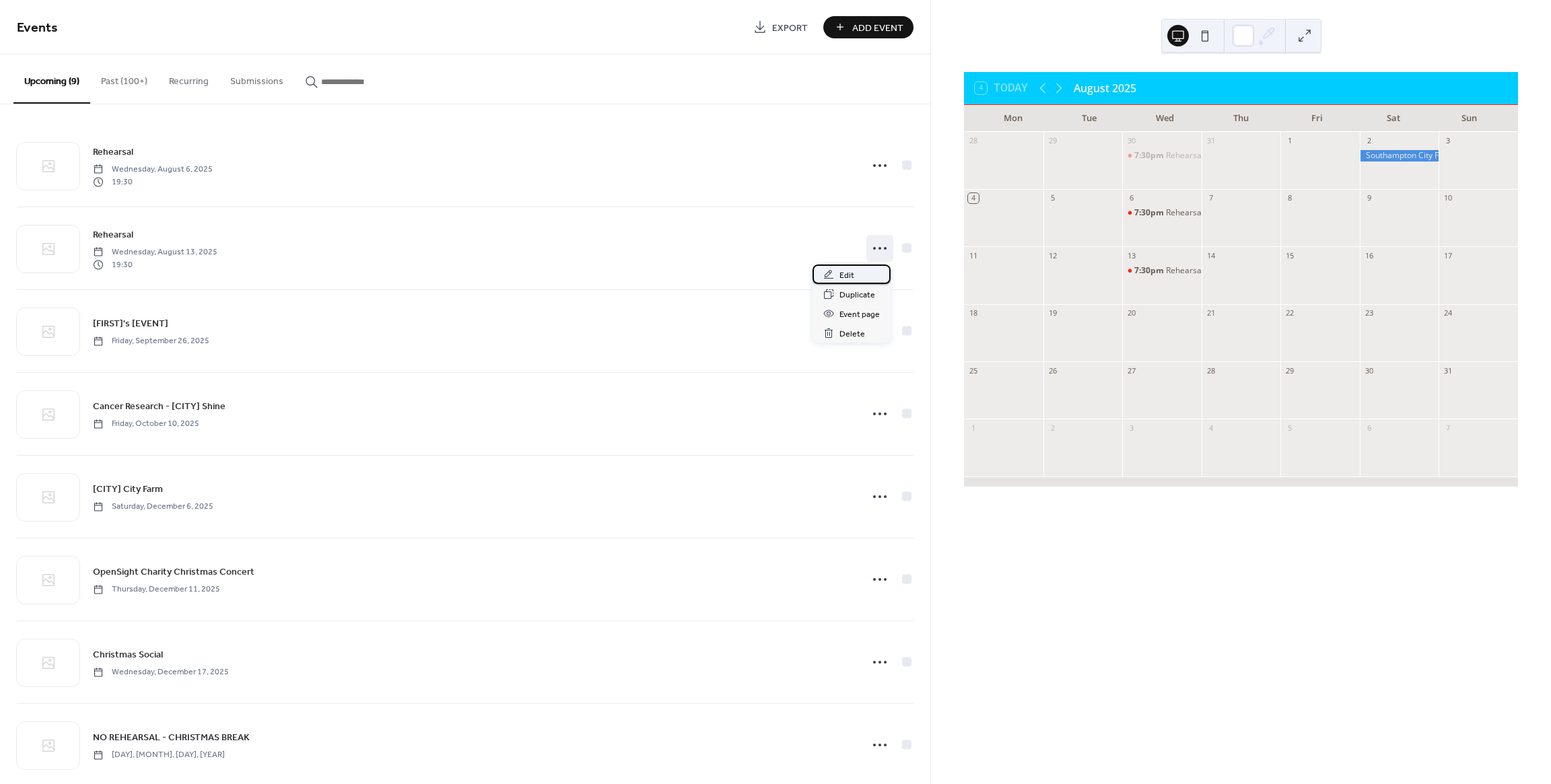 click on "Edit" at bounding box center (852, 274) 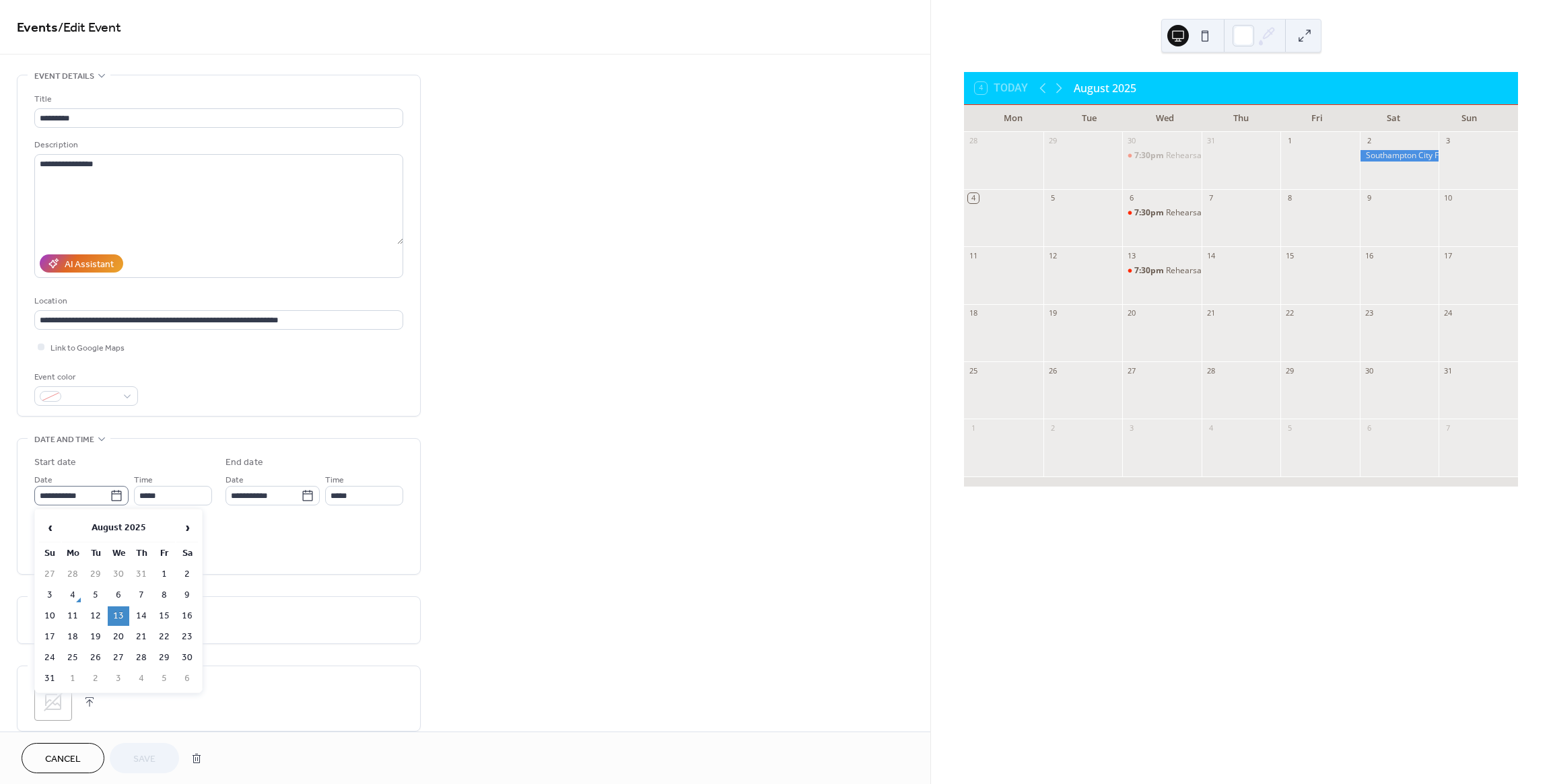 click 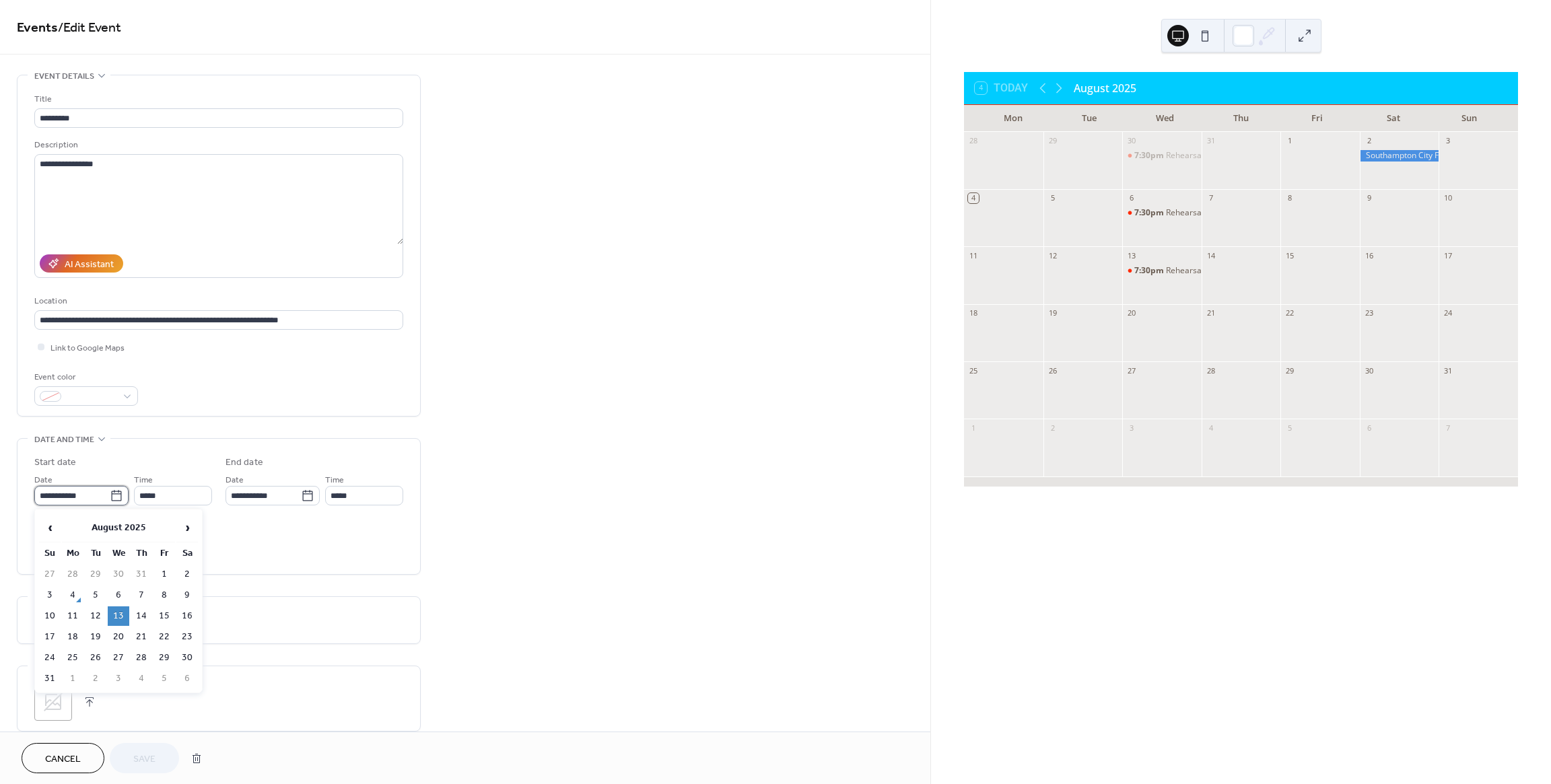 click on "**********" at bounding box center (72, 495) 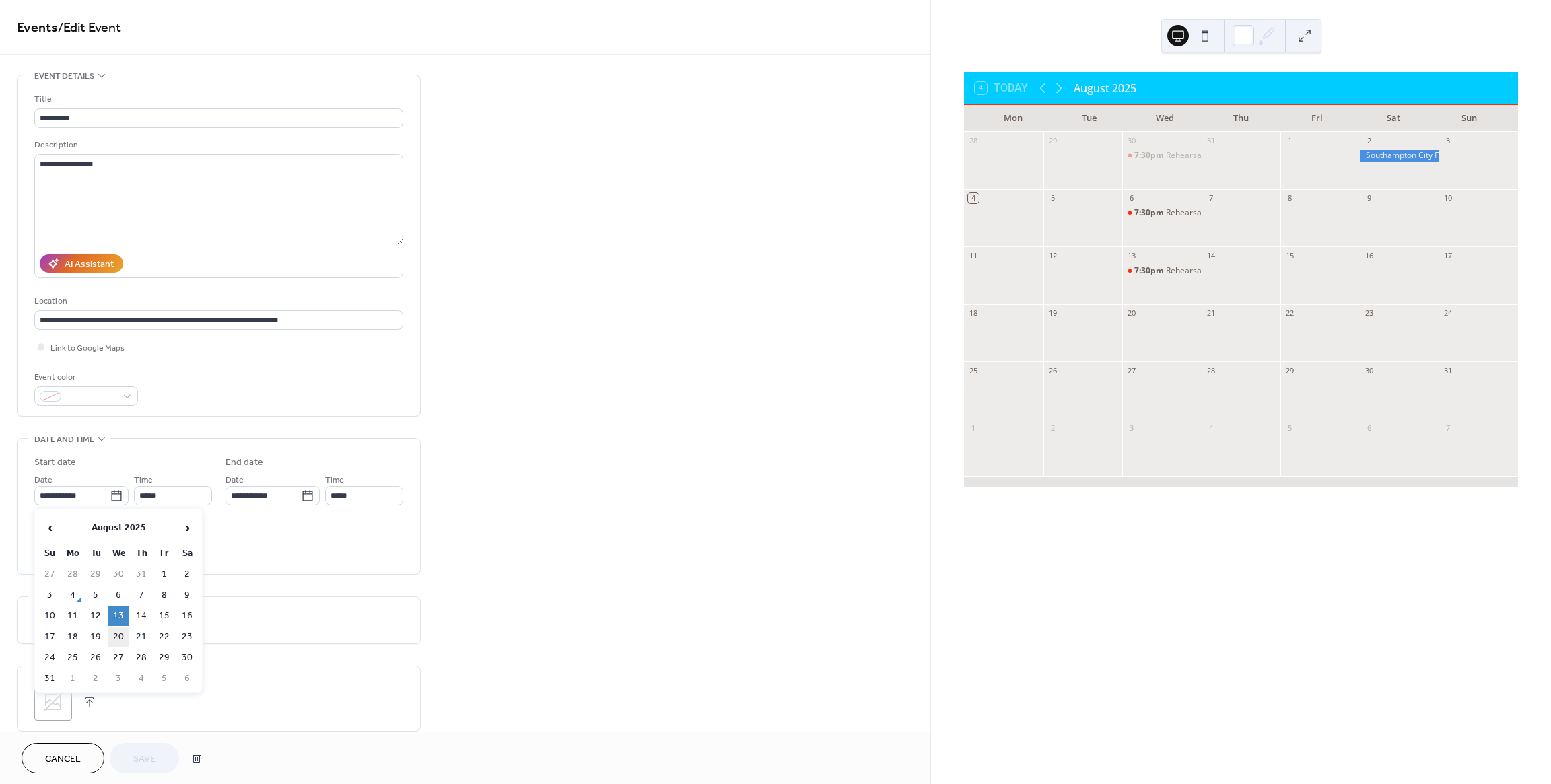 click on "20" at bounding box center (118, 637) 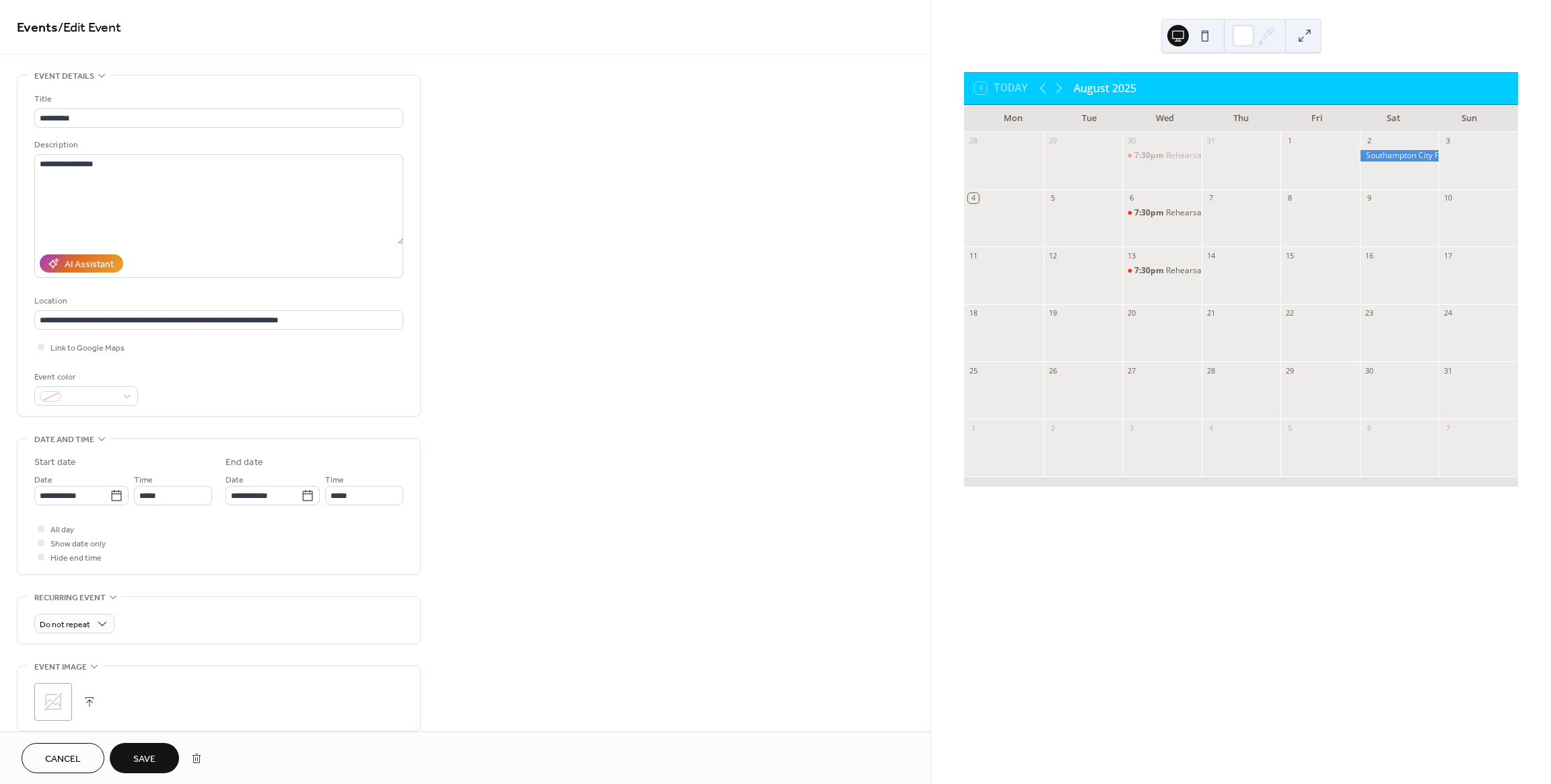 click on "Save" at bounding box center [144, 759] 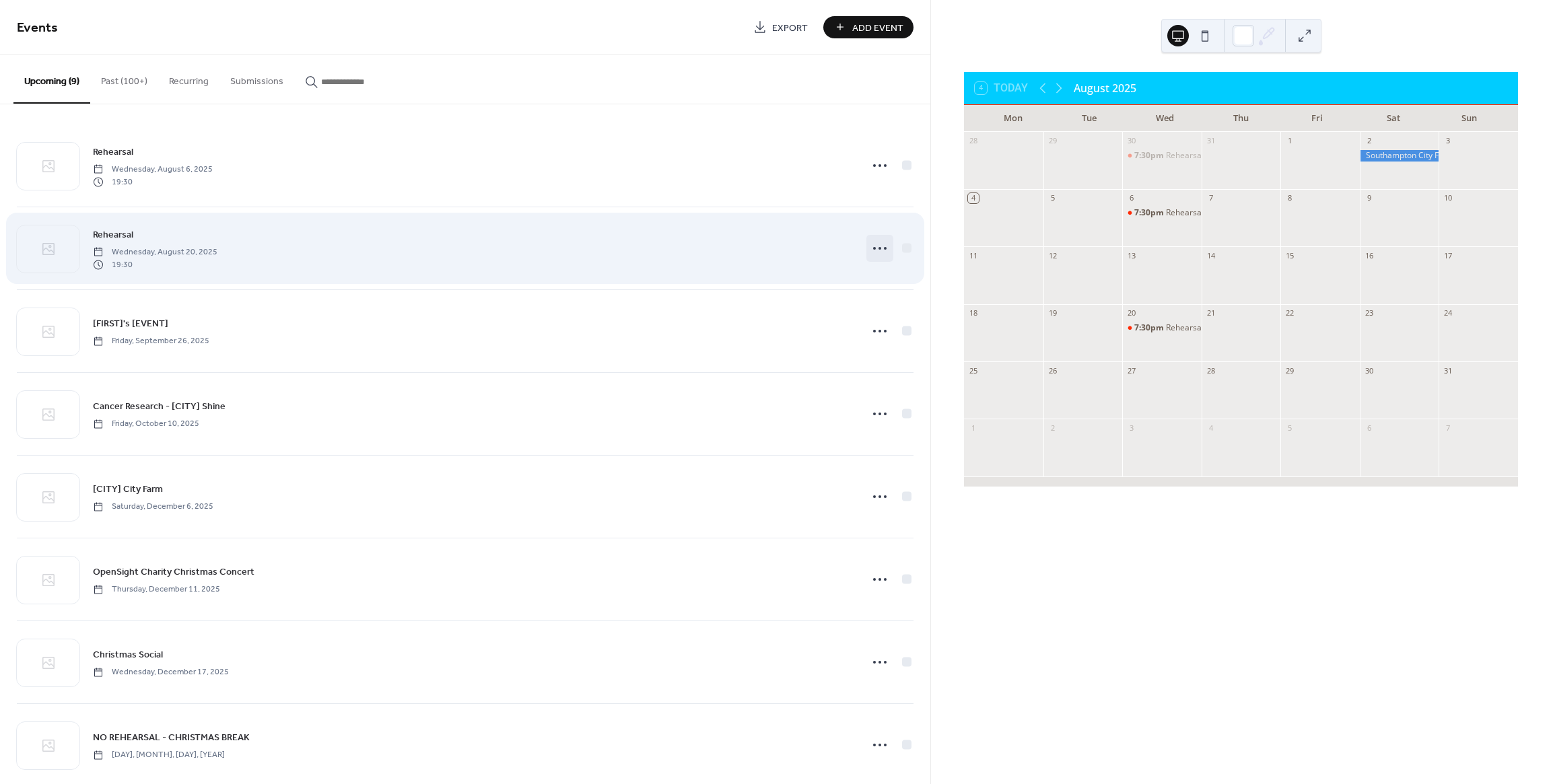 click 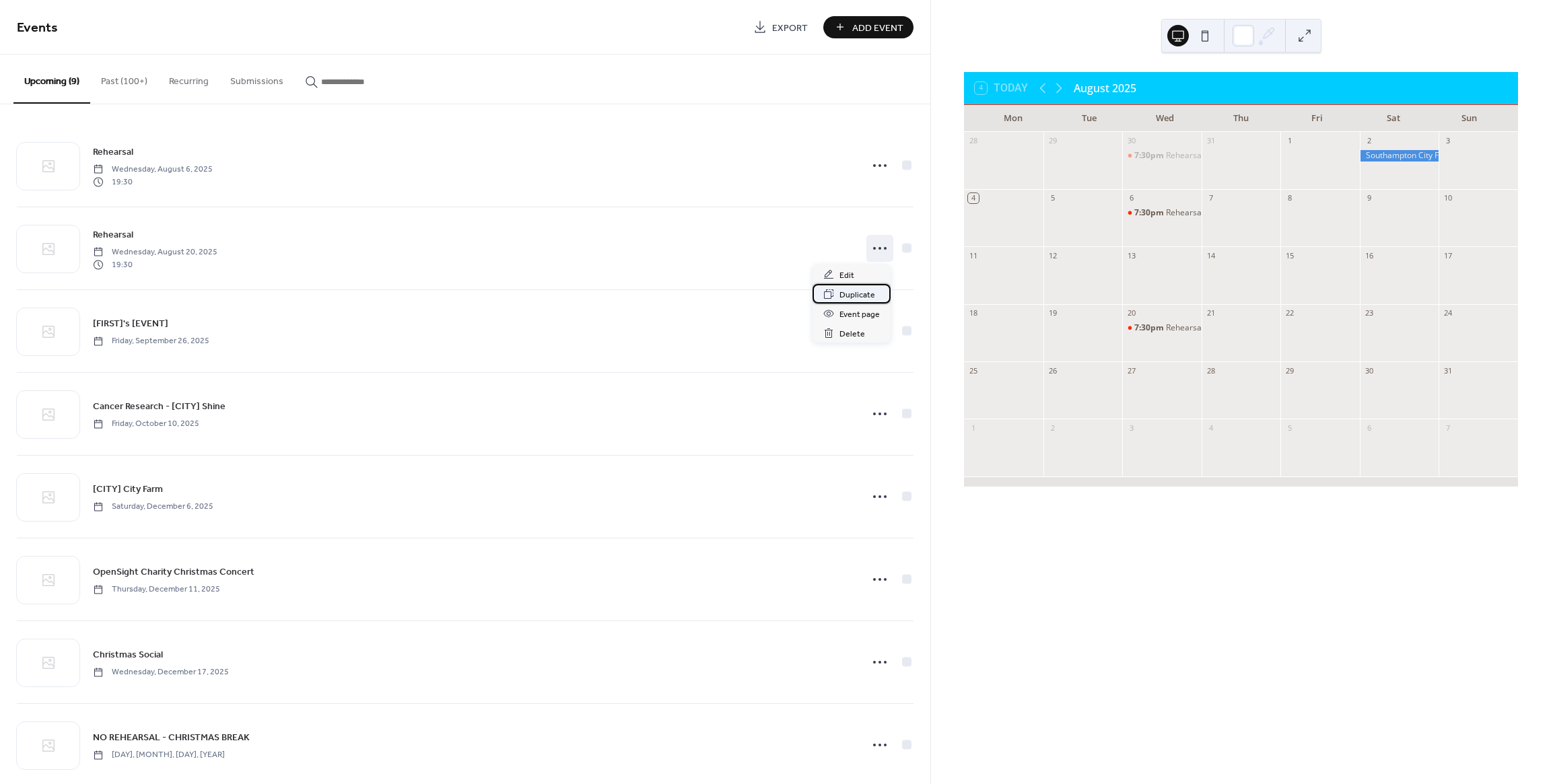 click on "Duplicate" at bounding box center [857, 295] 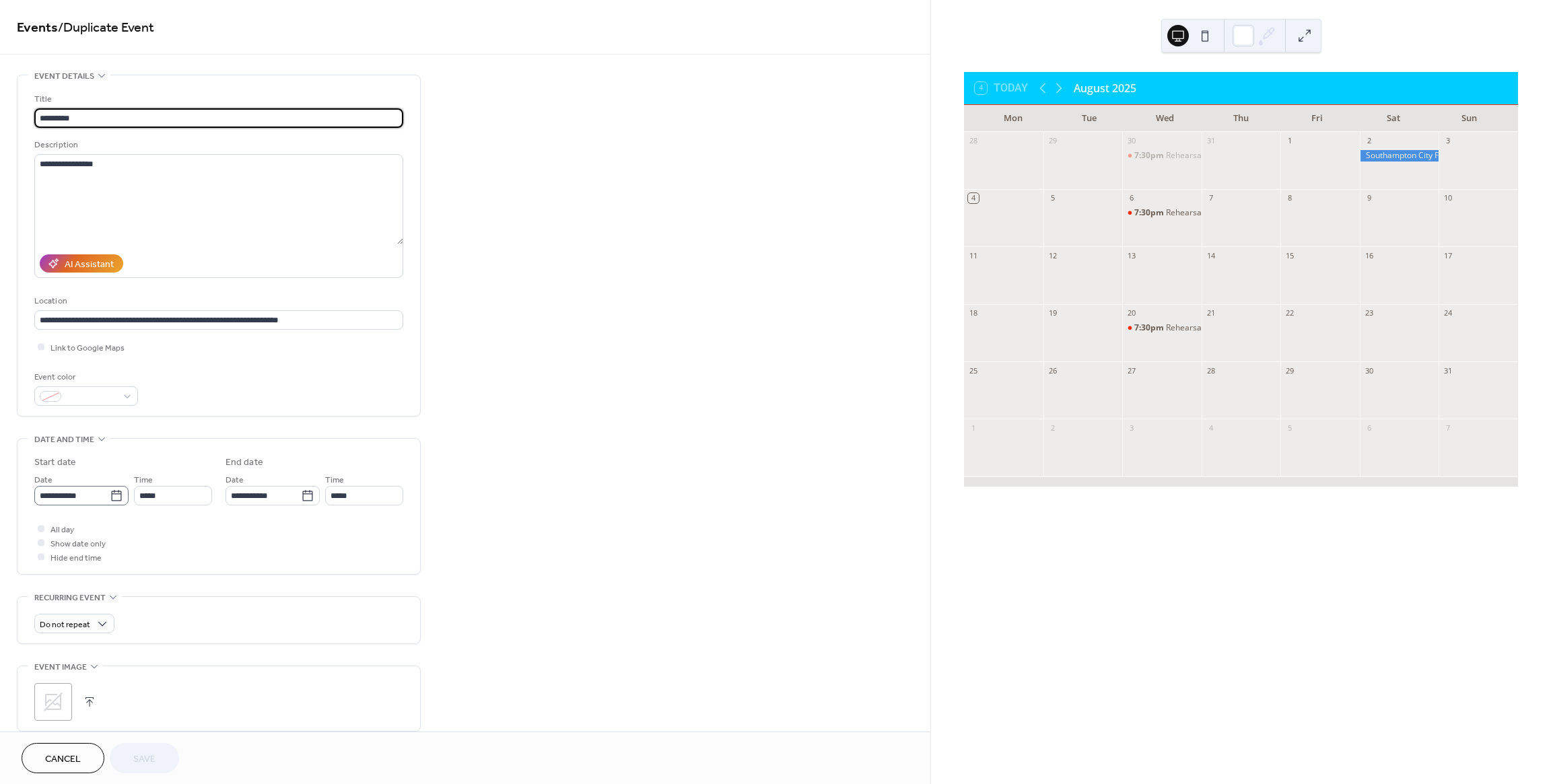 click on "**********" at bounding box center [81, 495] 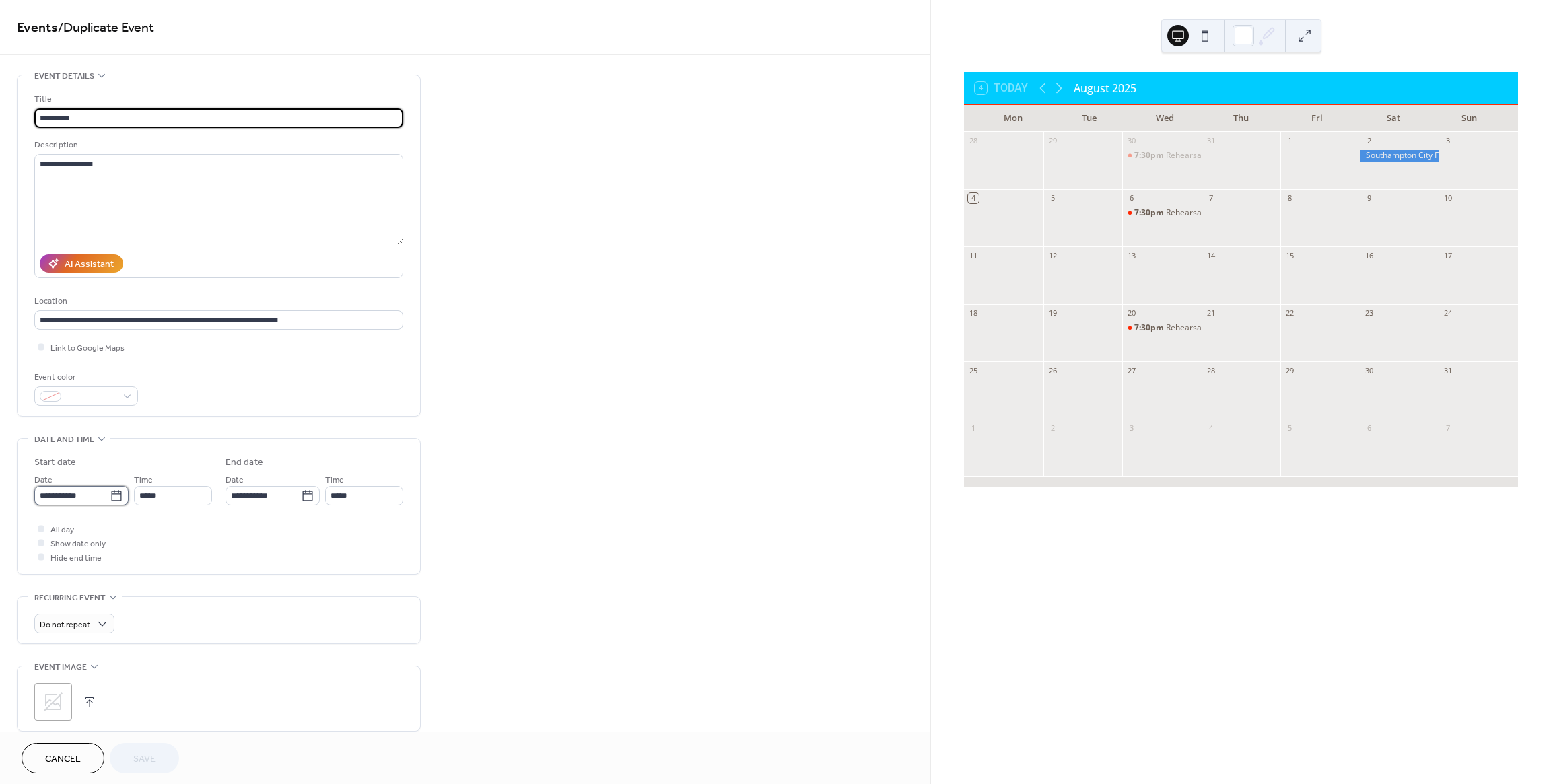 click on "**********" at bounding box center (72, 495) 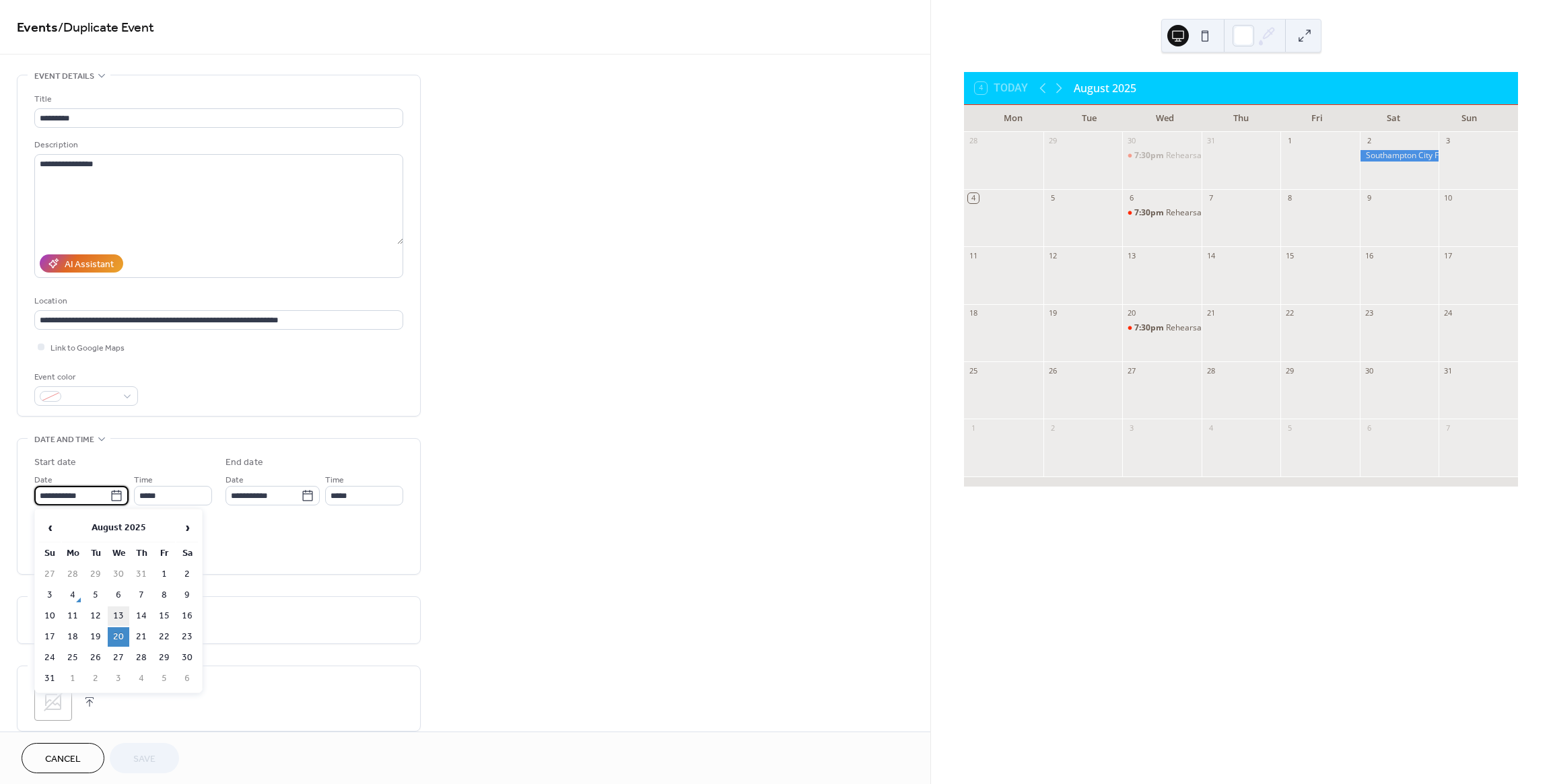 click on "13" at bounding box center (118, 616) 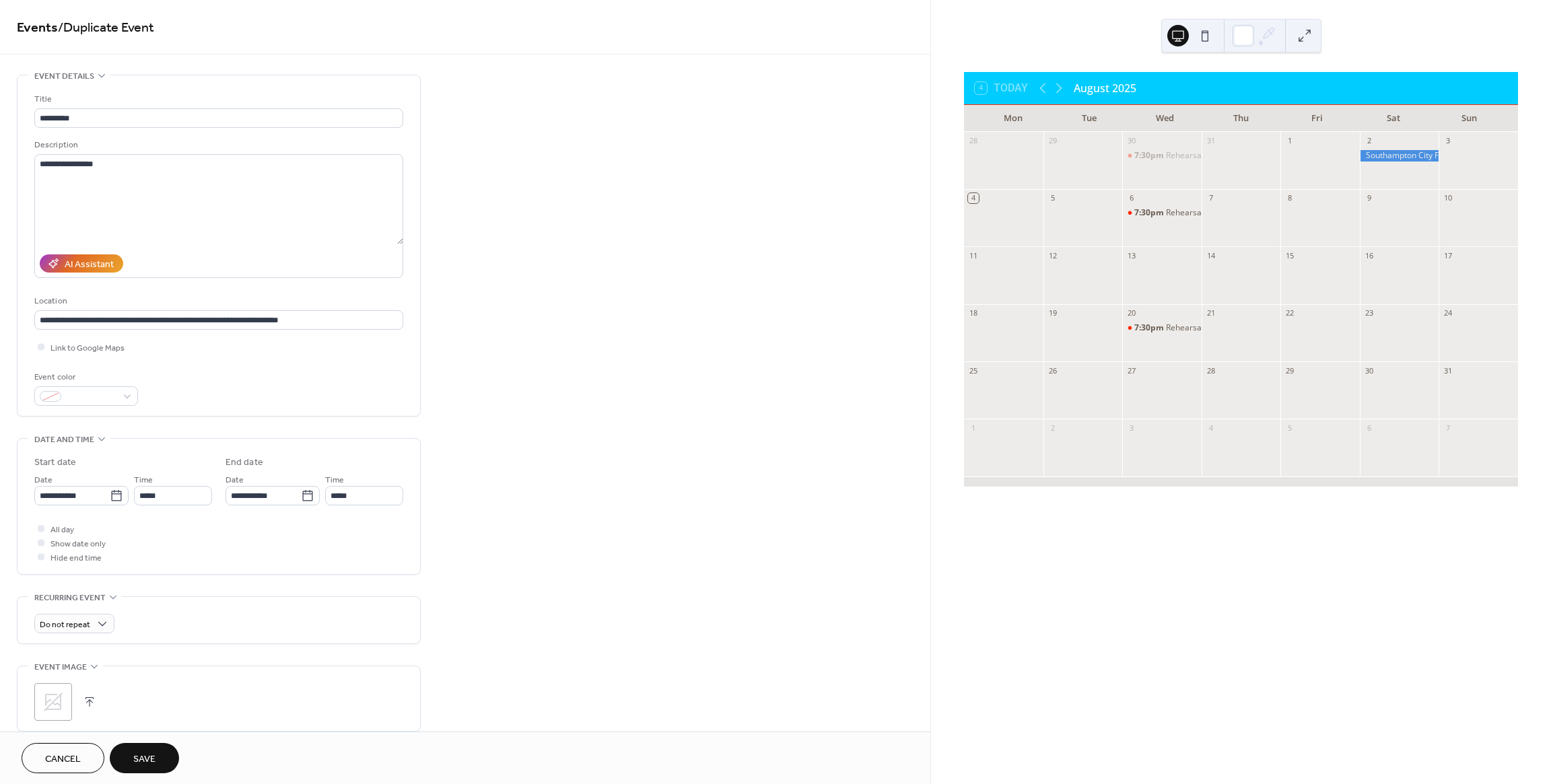 click on "Save" at bounding box center [144, 758] 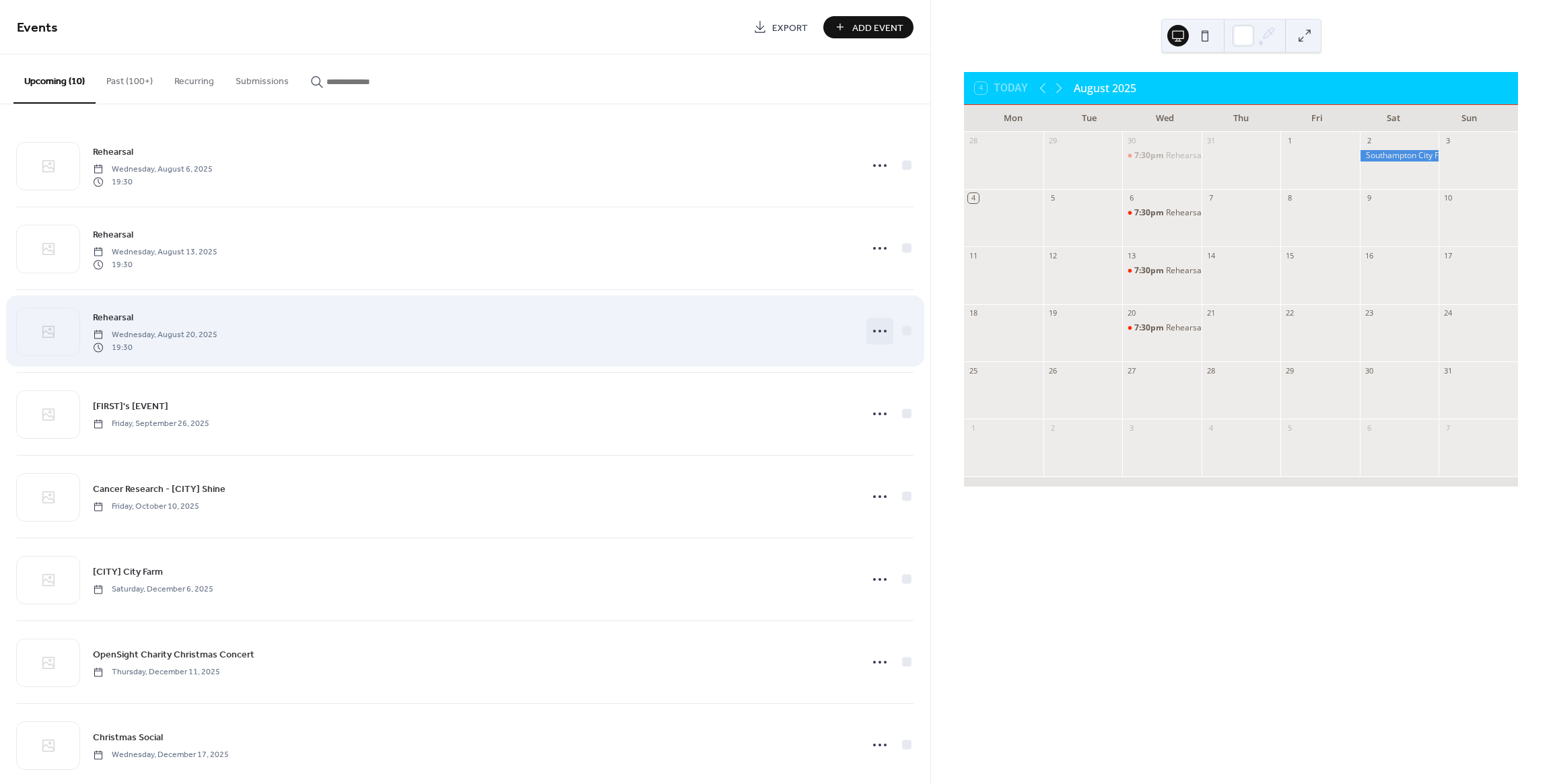 click 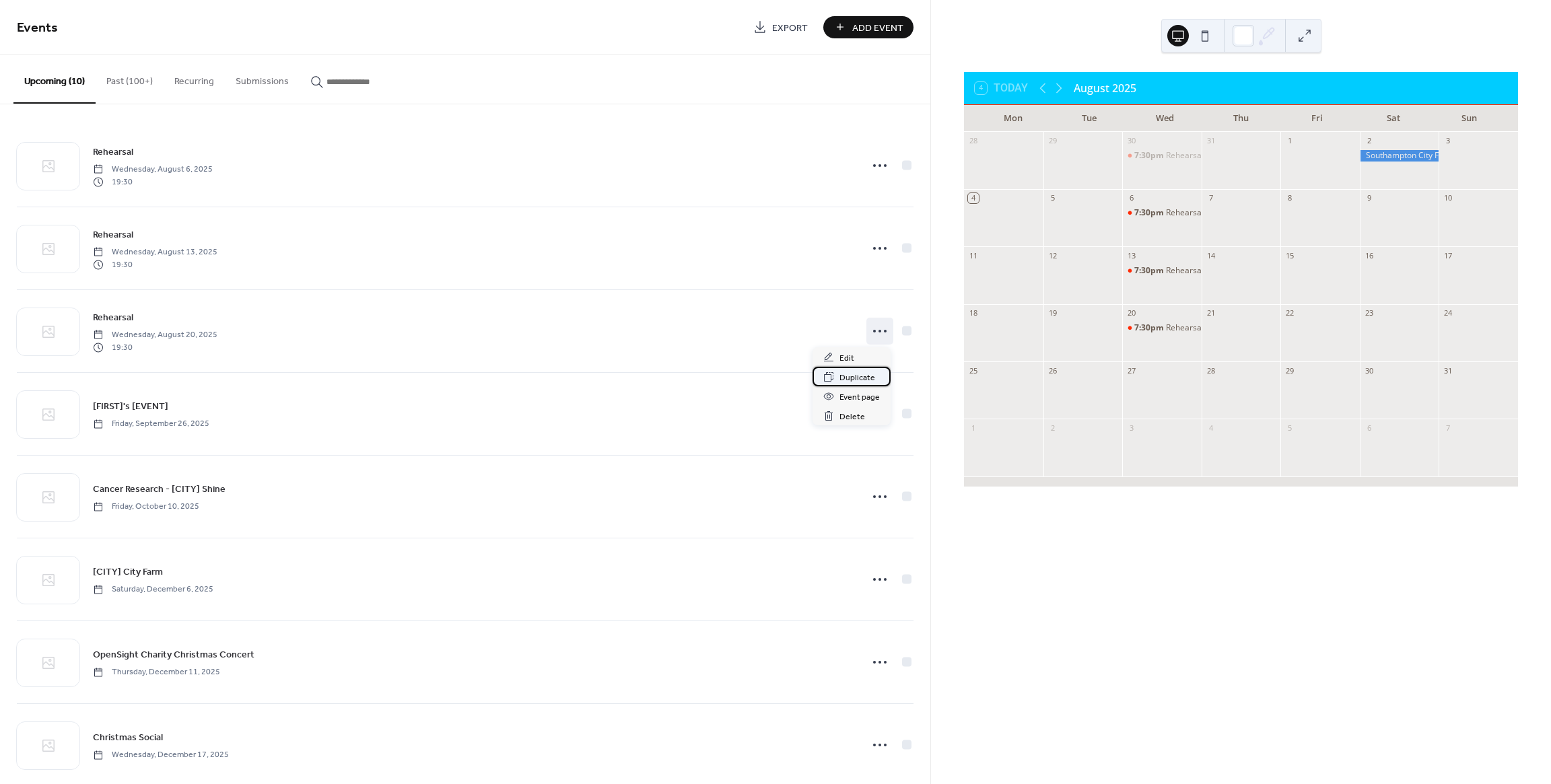 click on "Duplicate" at bounding box center (857, 378) 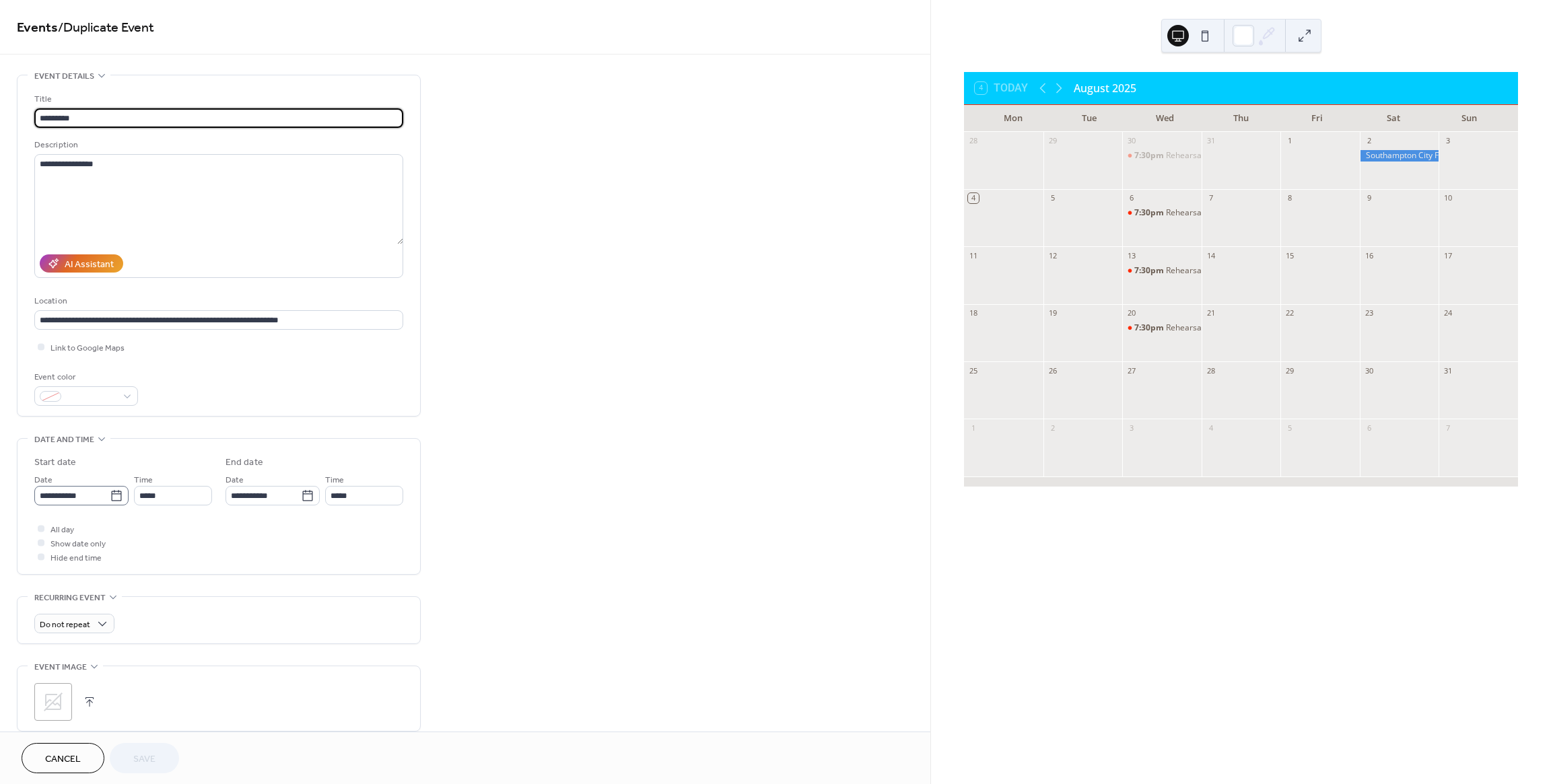 click 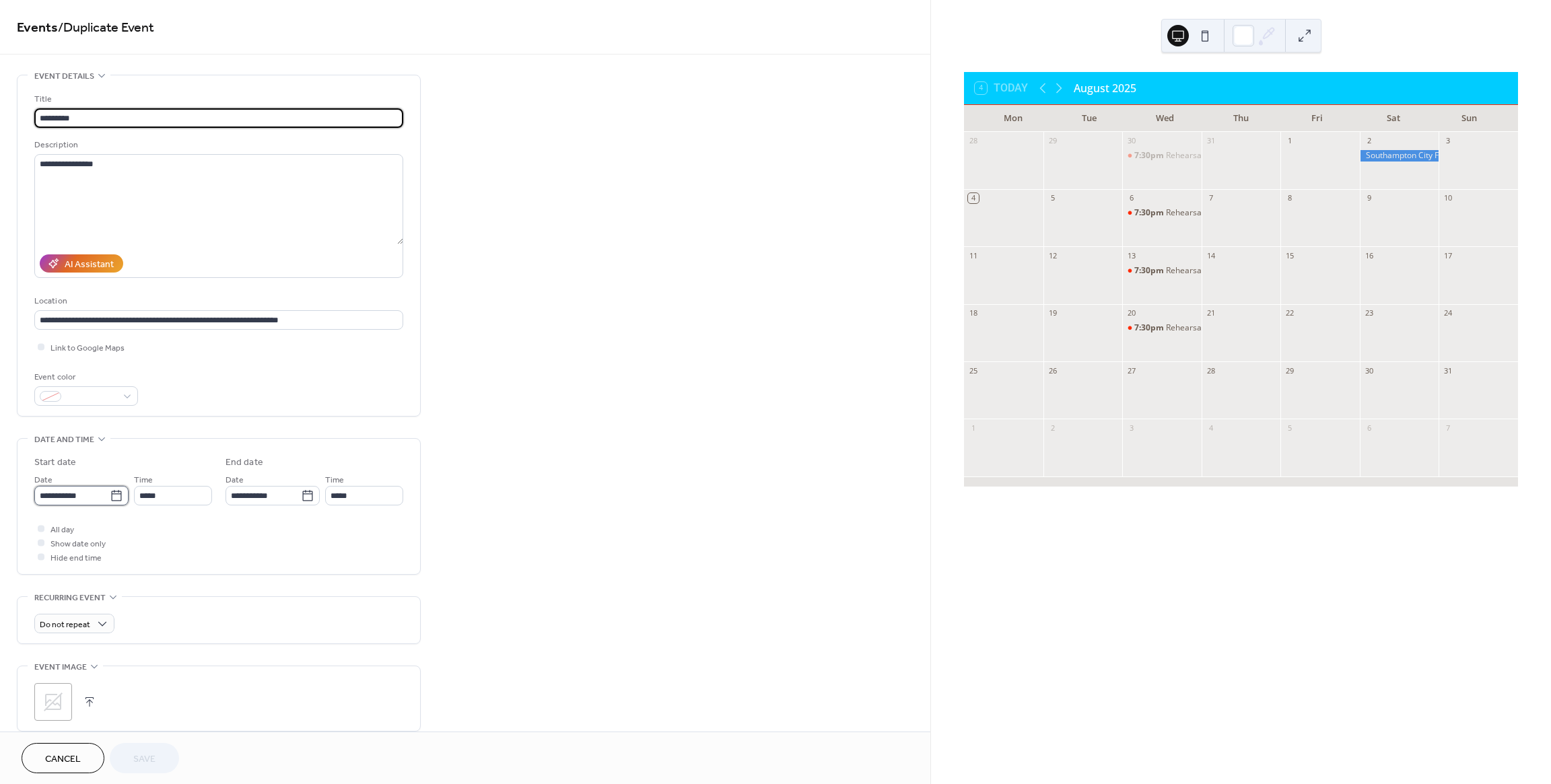 click on "**********" at bounding box center (72, 495) 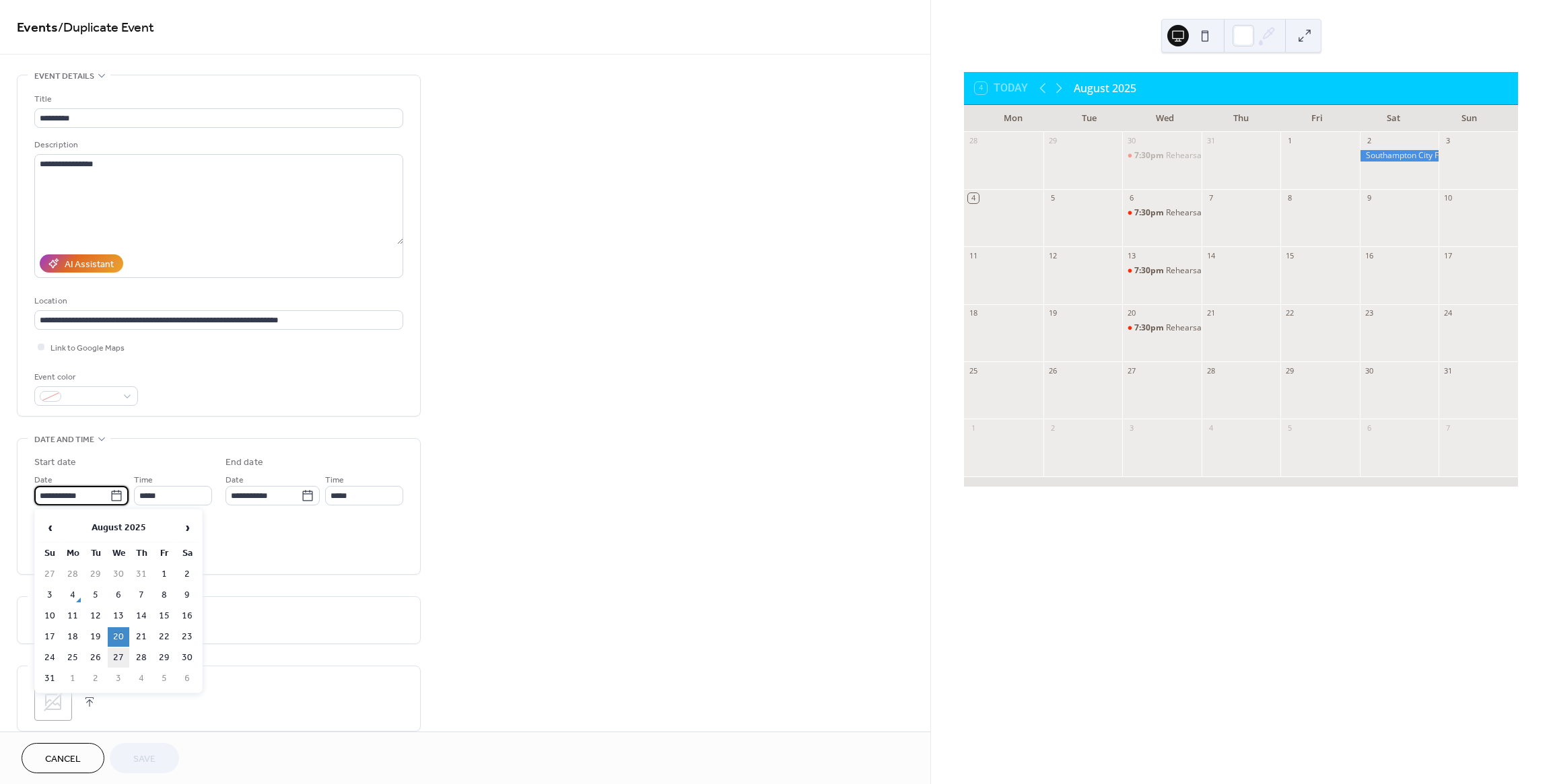 click on "27" at bounding box center (118, 657) 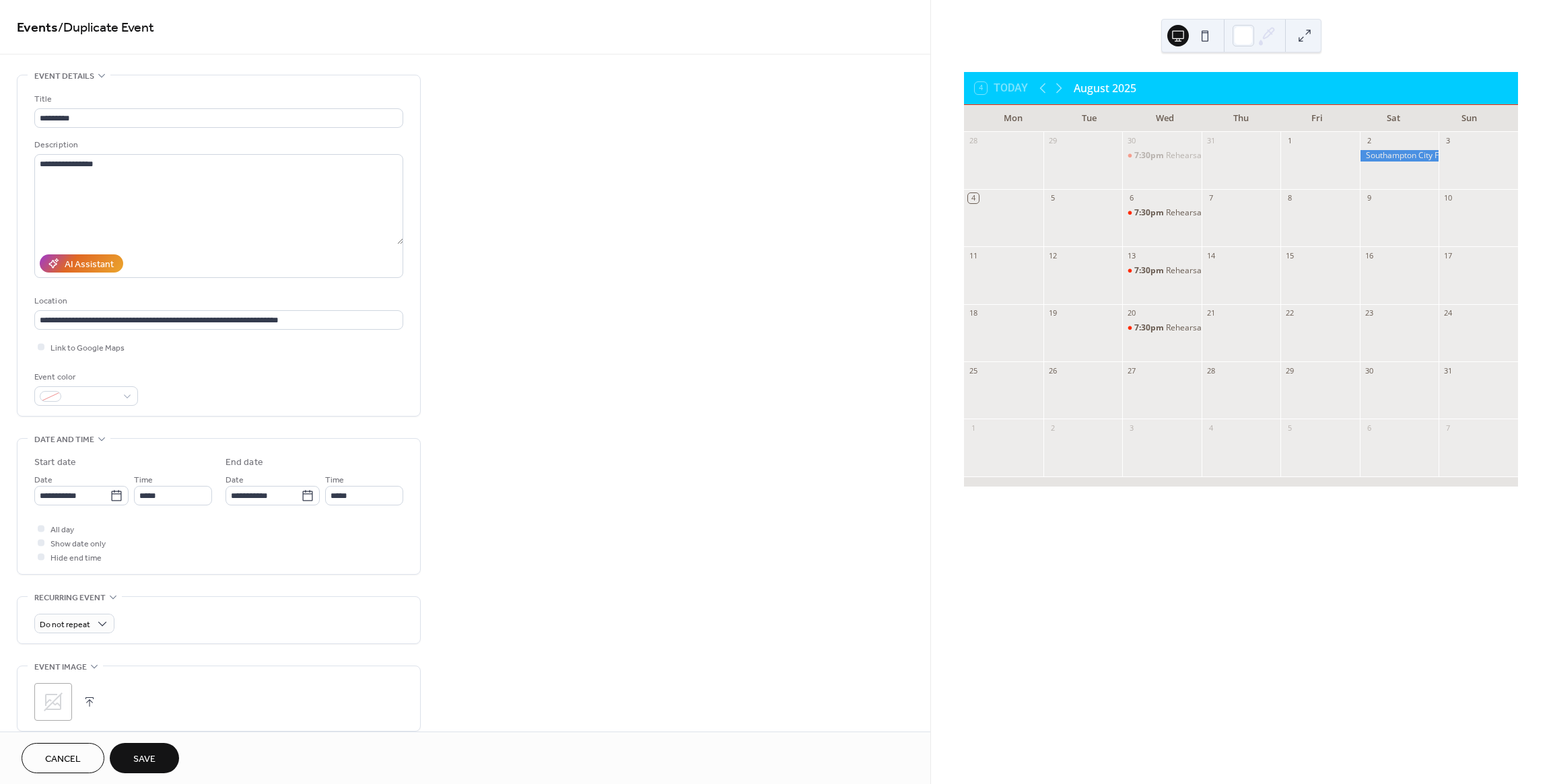 click on "Save" at bounding box center (144, 758) 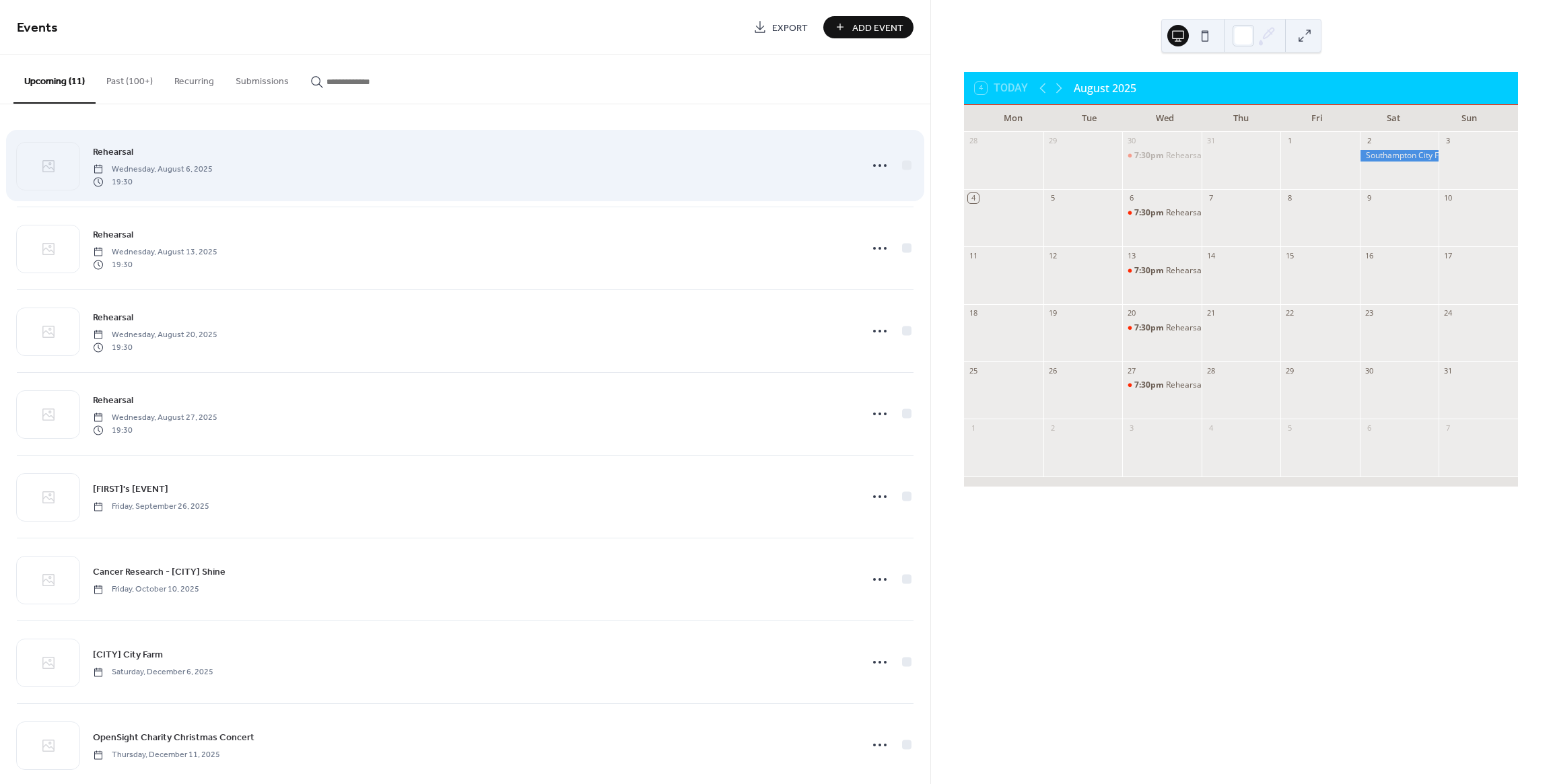click on "Rehearsal" at bounding box center (113, 152) 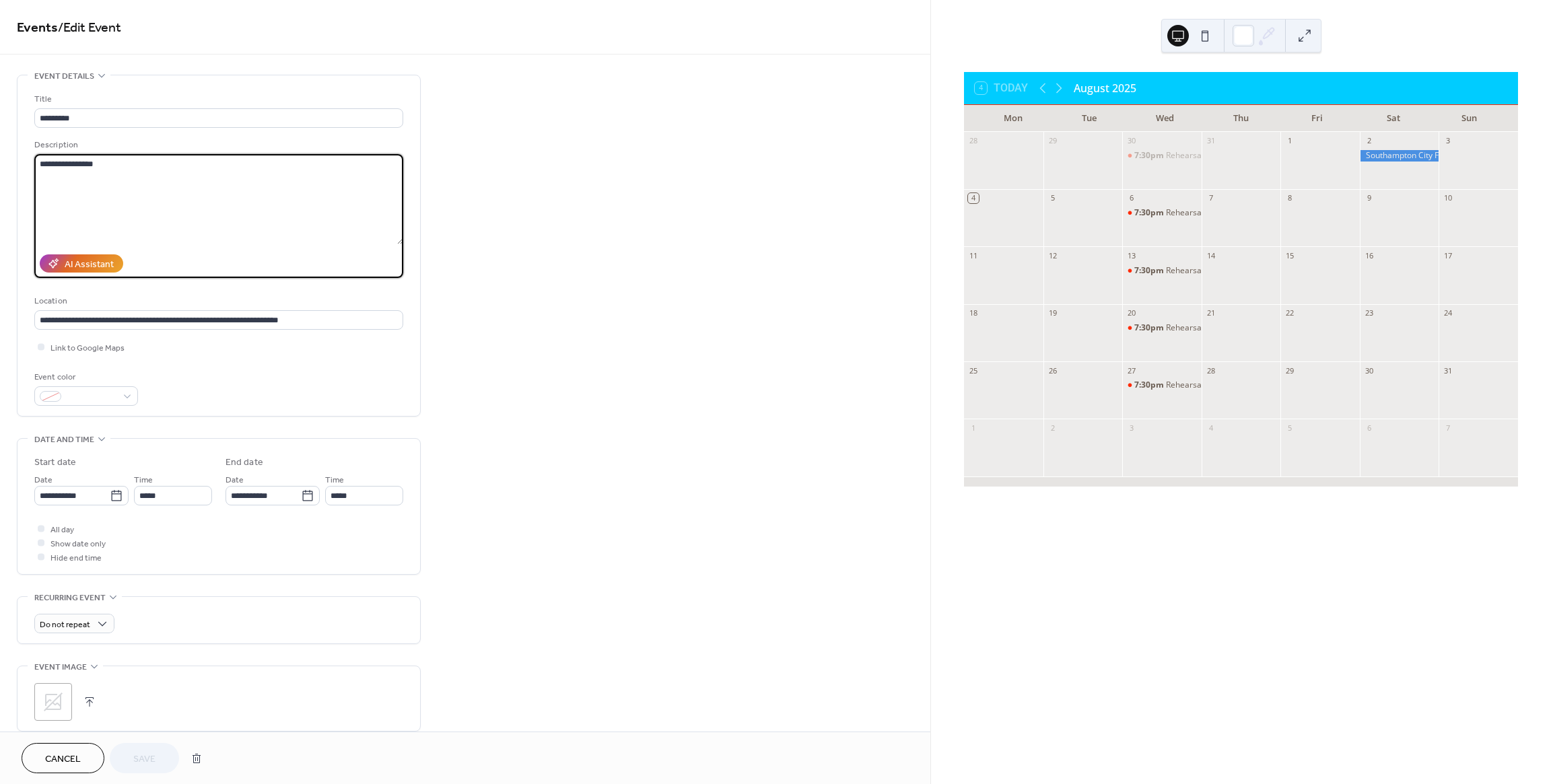 click on "**********" at bounding box center [219, 199] 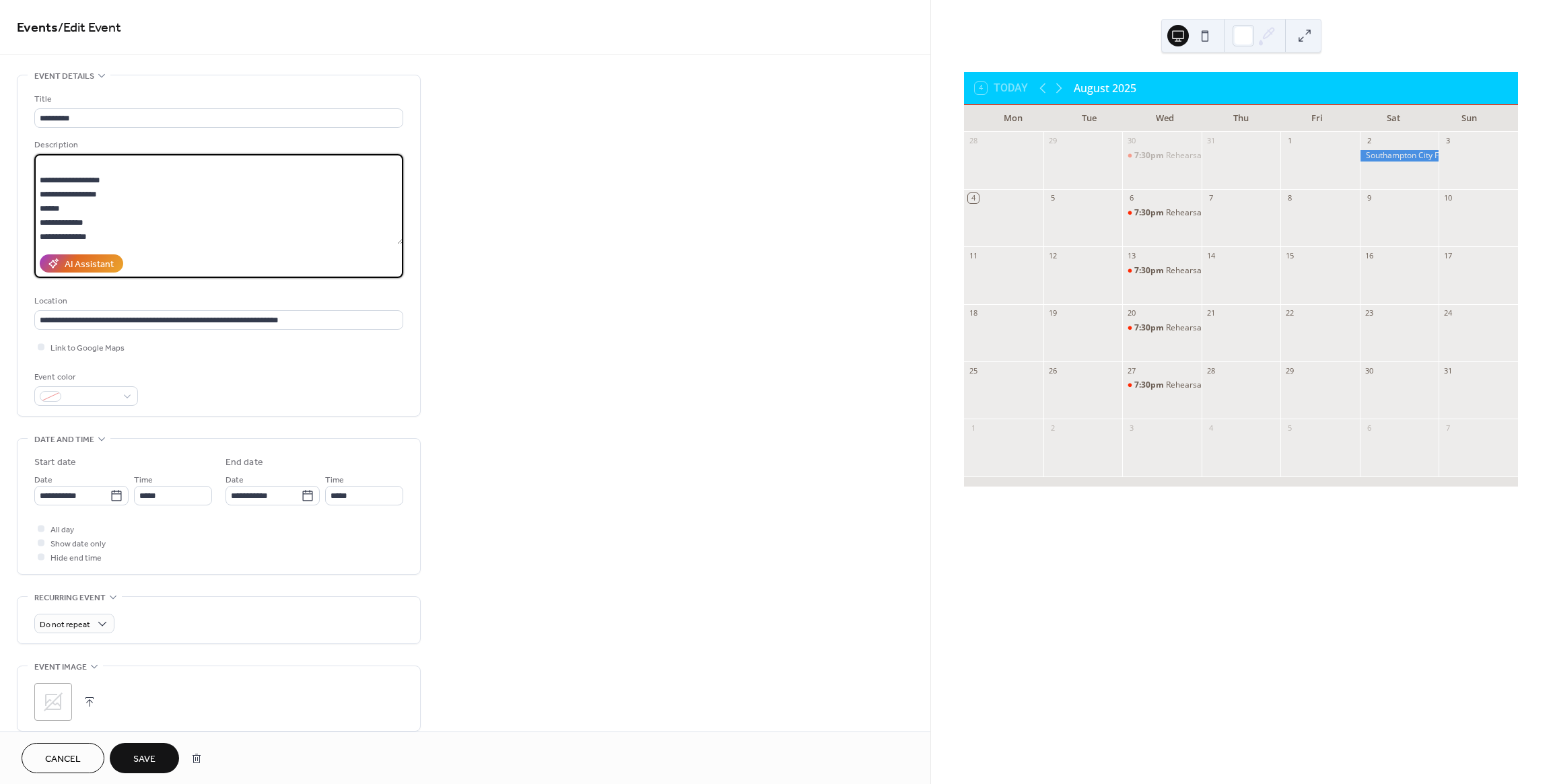 scroll, scrollTop: 26, scrollLeft: 0, axis: vertical 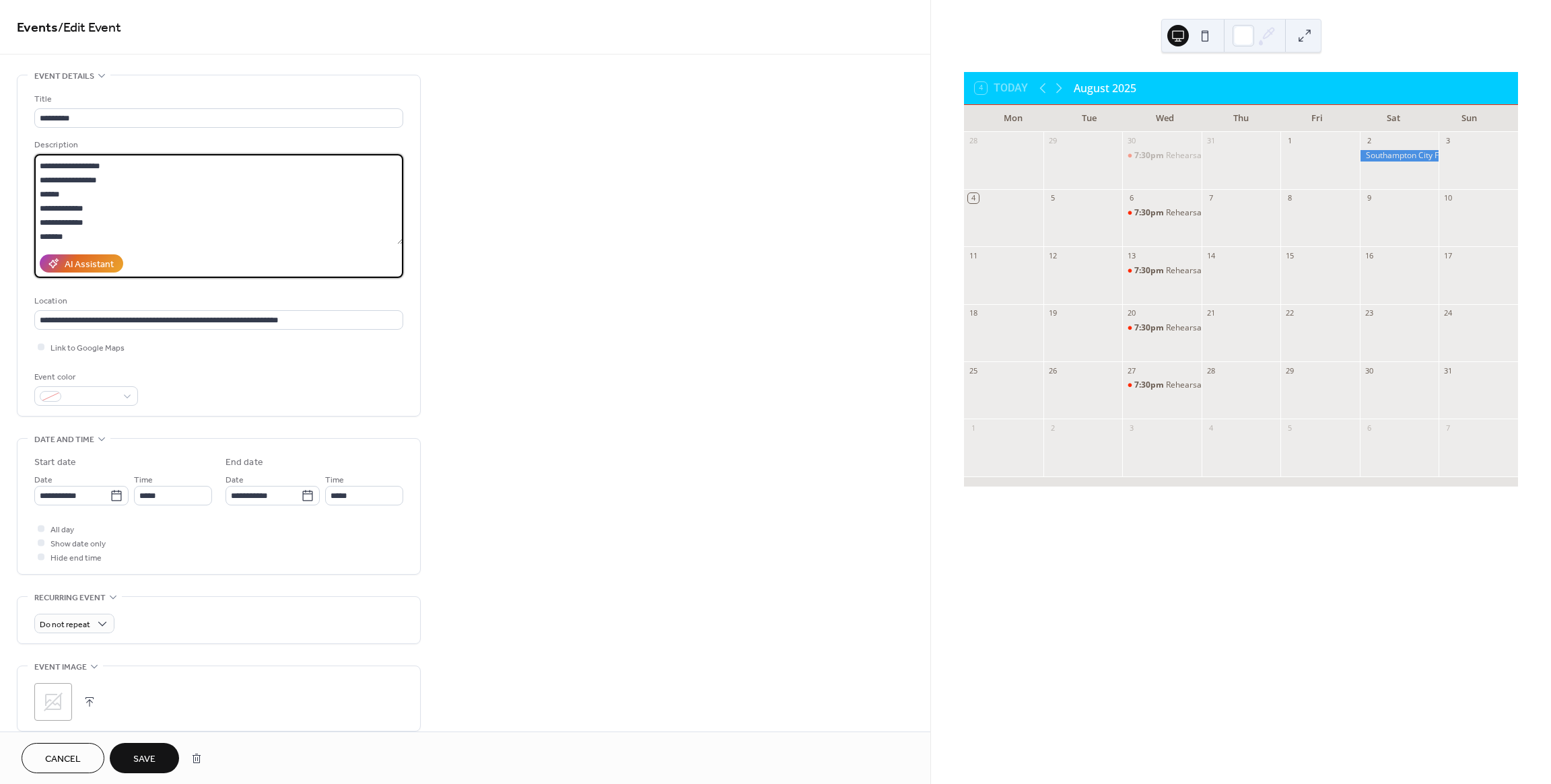 type on "**********" 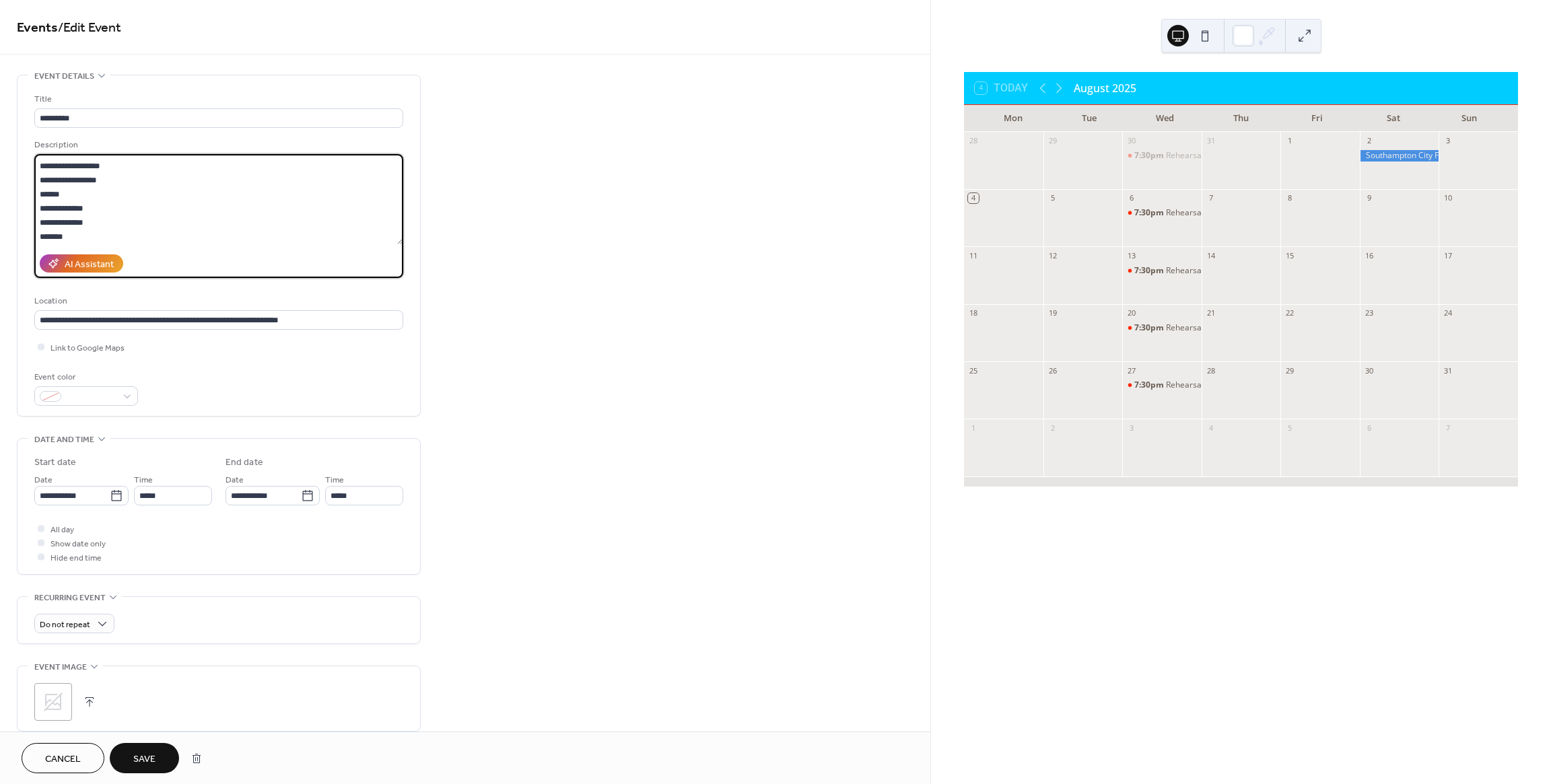 click on "Save" at bounding box center [144, 759] 